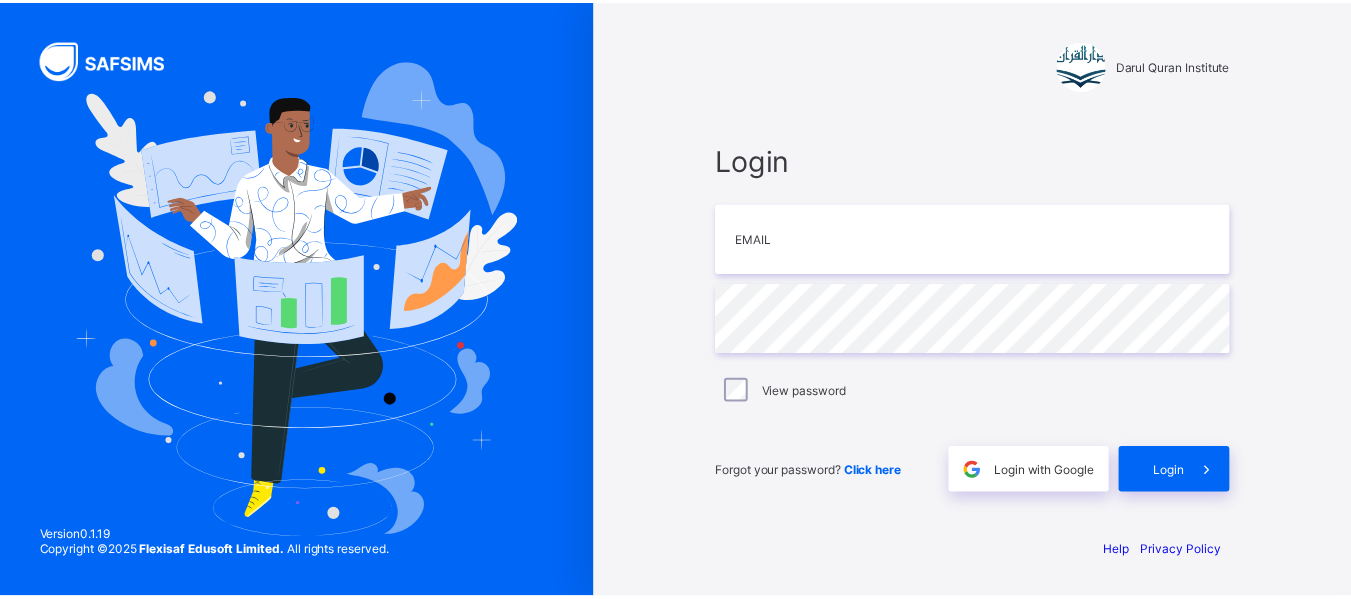scroll, scrollTop: 0, scrollLeft: 0, axis: both 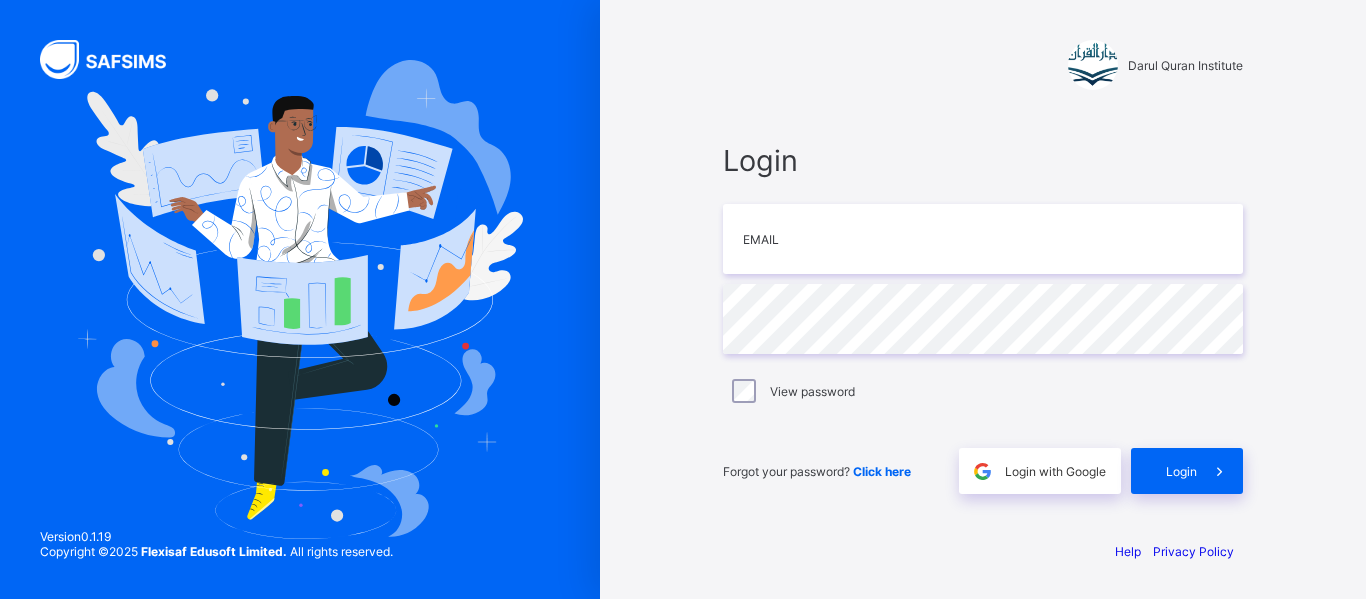 click on "Login Email Password View password Forgot your password?   Click here Login with Google Login" at bounding box center [983, 318] 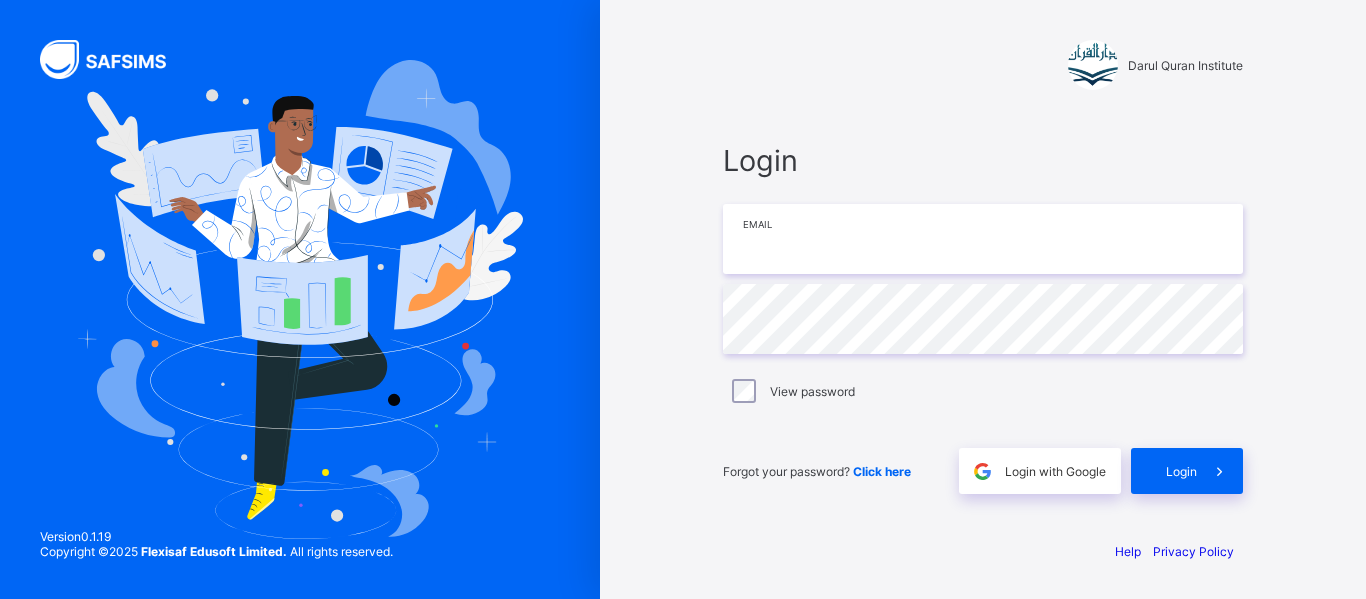 click at bounding box center (983, 239) 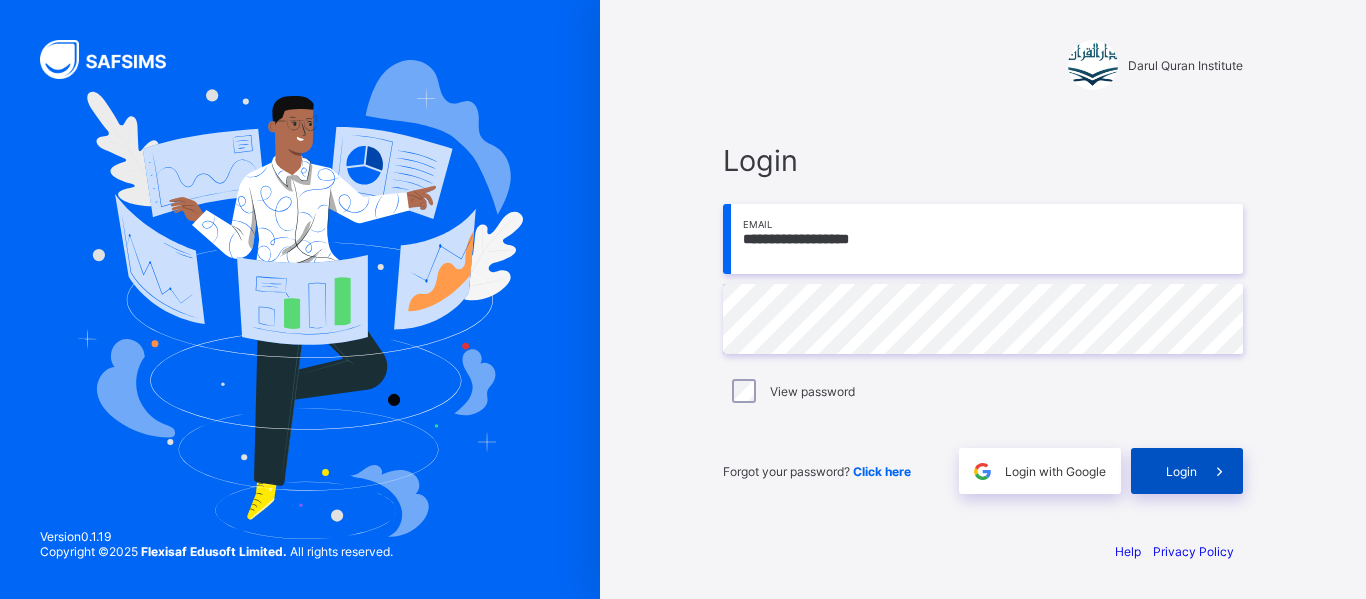 drag, startPoint x: 1209, startPoint y: 470, endPoint x: 1215, endPoint y: 489, distance: 19.924858 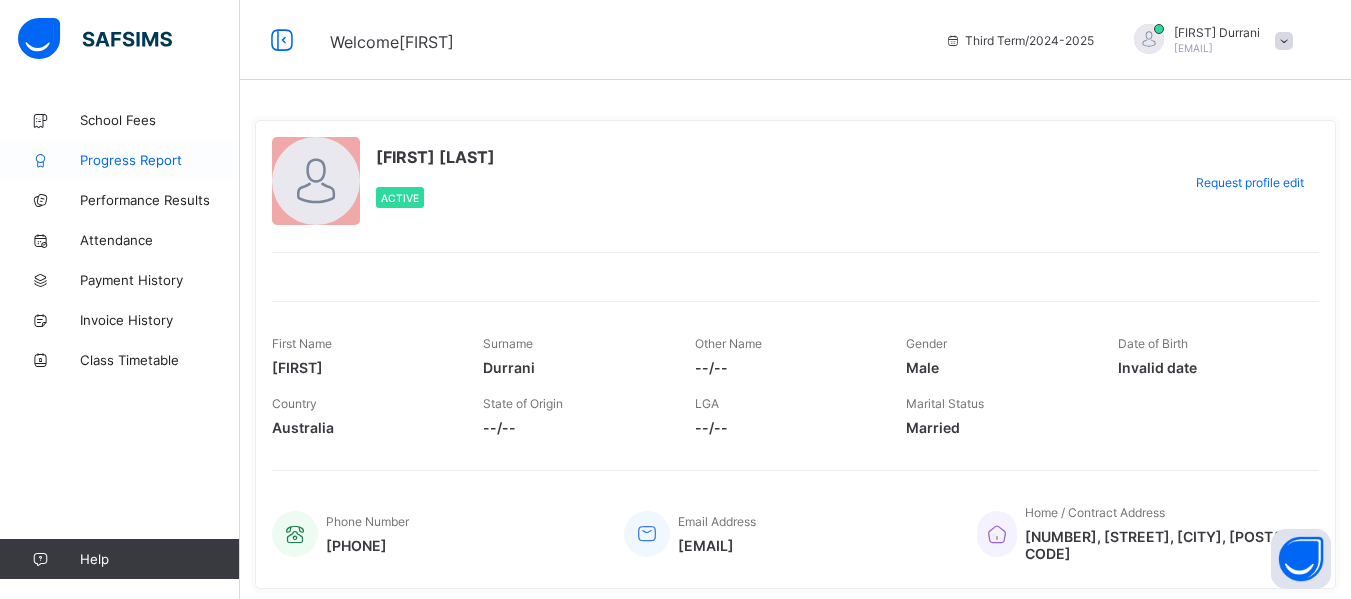 click on "Progress Report" at bounding box center (160, 160) 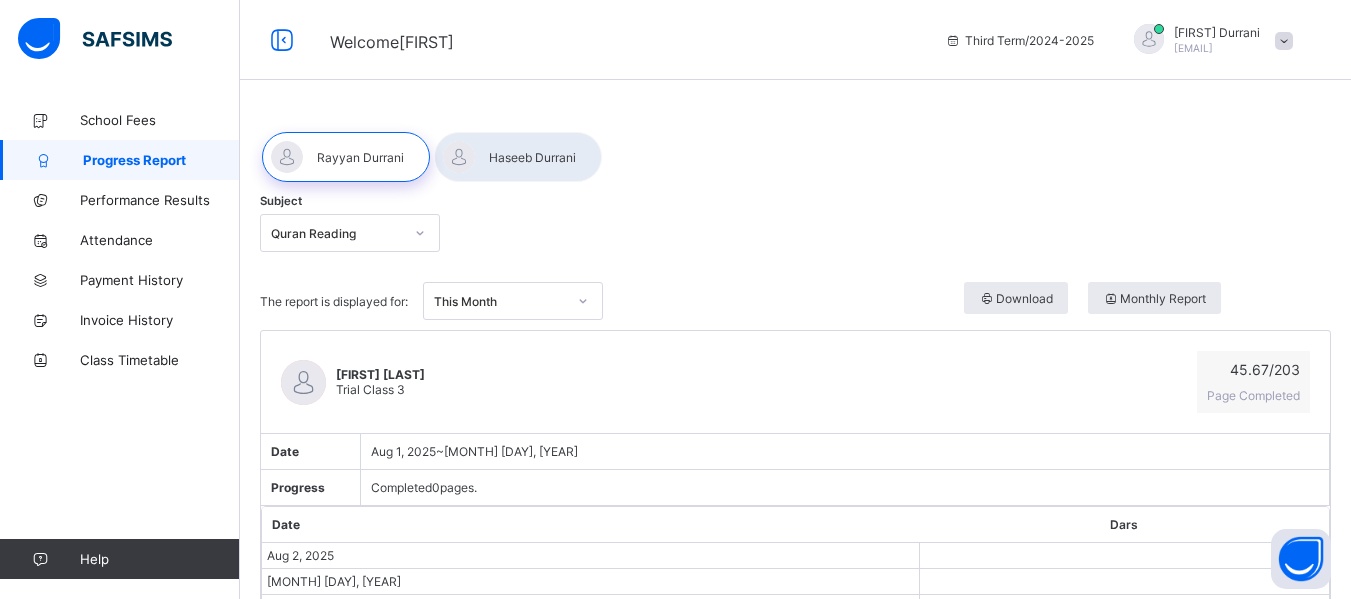 click at bounding box center (518, 157) 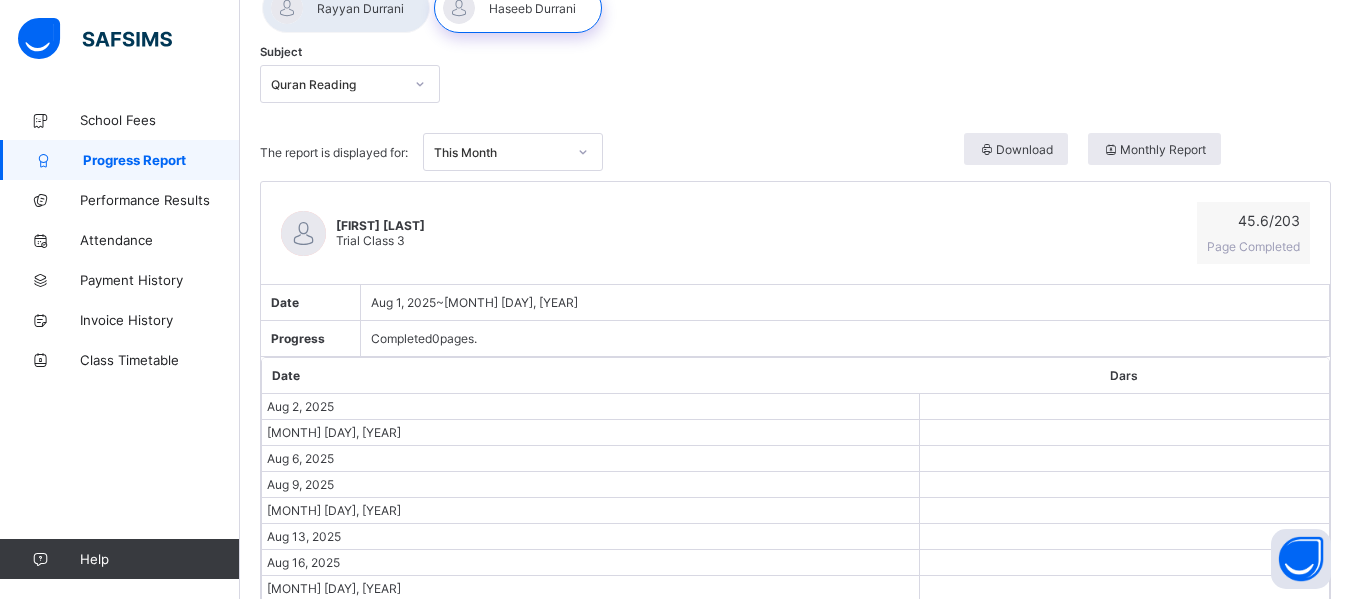 scroll, scrollTop: 130, scrollLeft: 0, axis: vertical 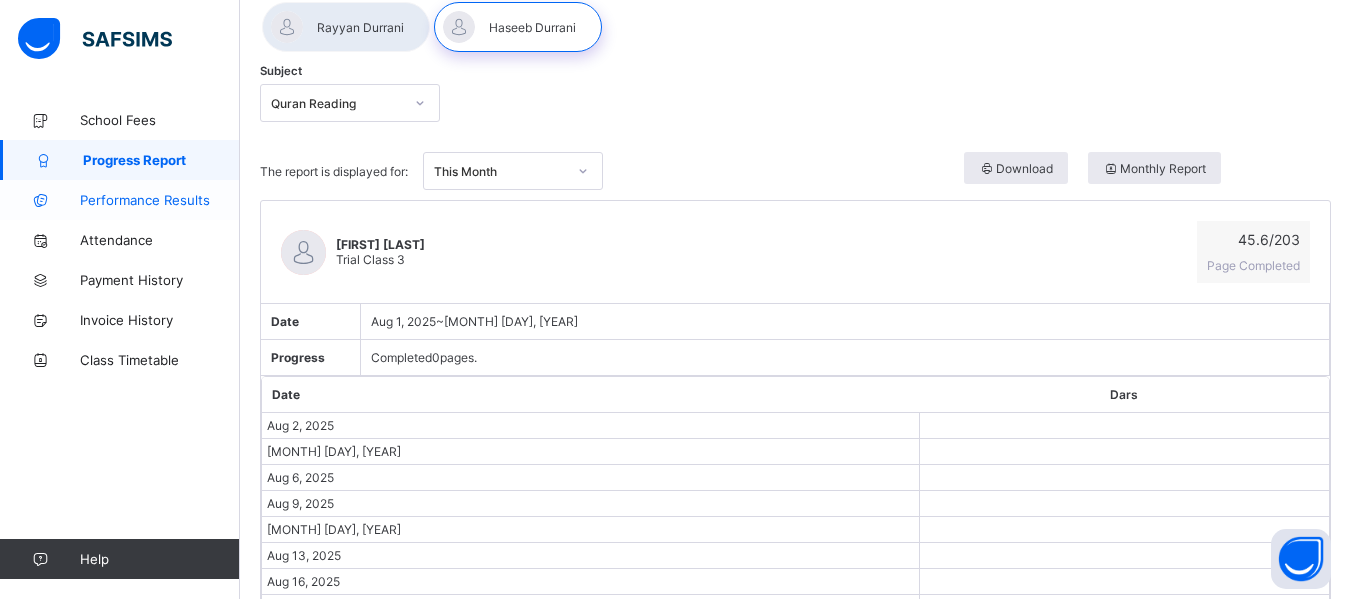 click on "Performance Results" at bounding box center (160, 200) 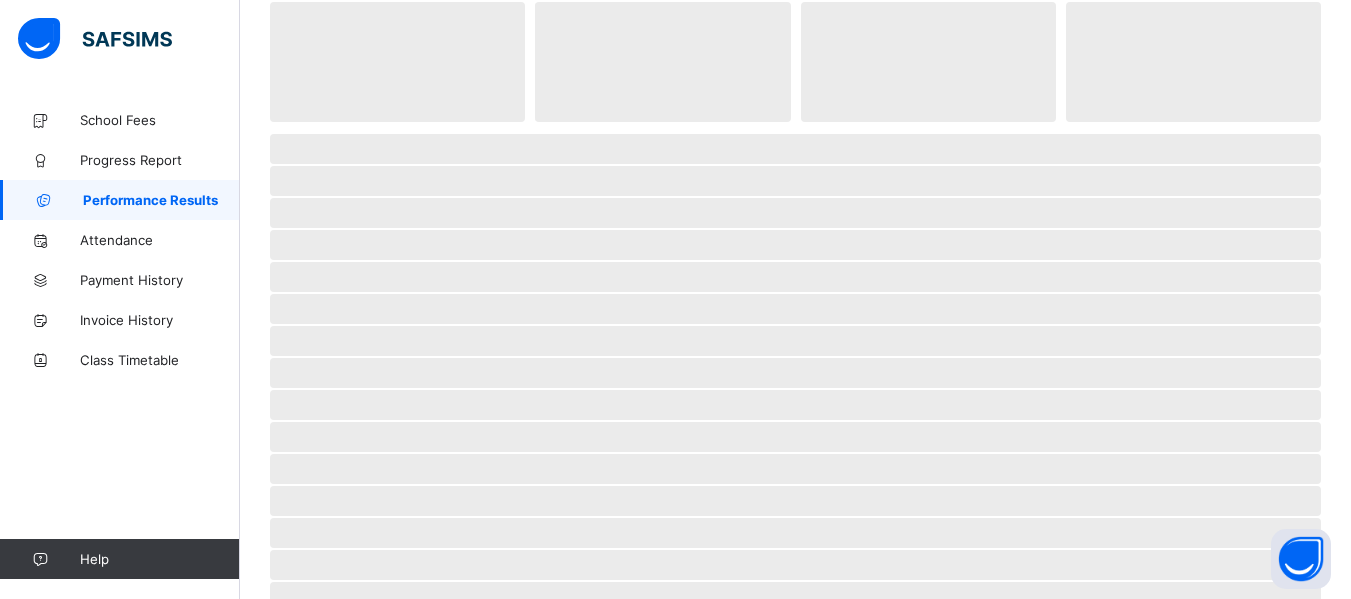 select on "****" 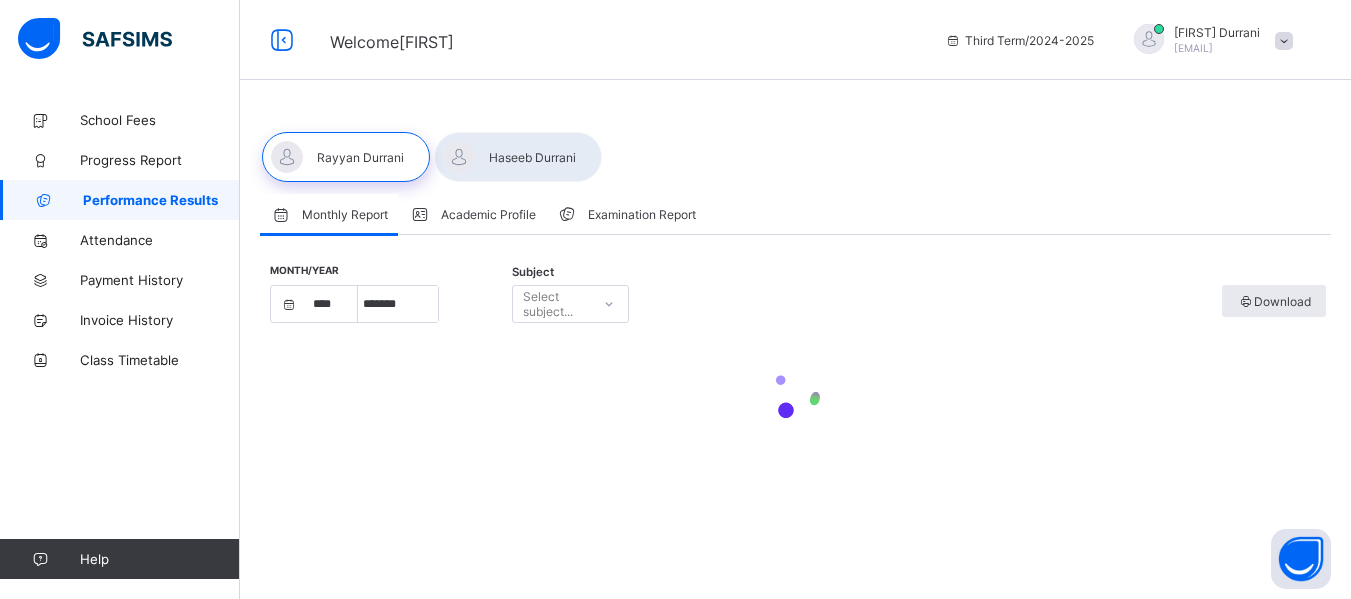 scroll, scrollTop: 0, scrollLeft: 0, axis: both 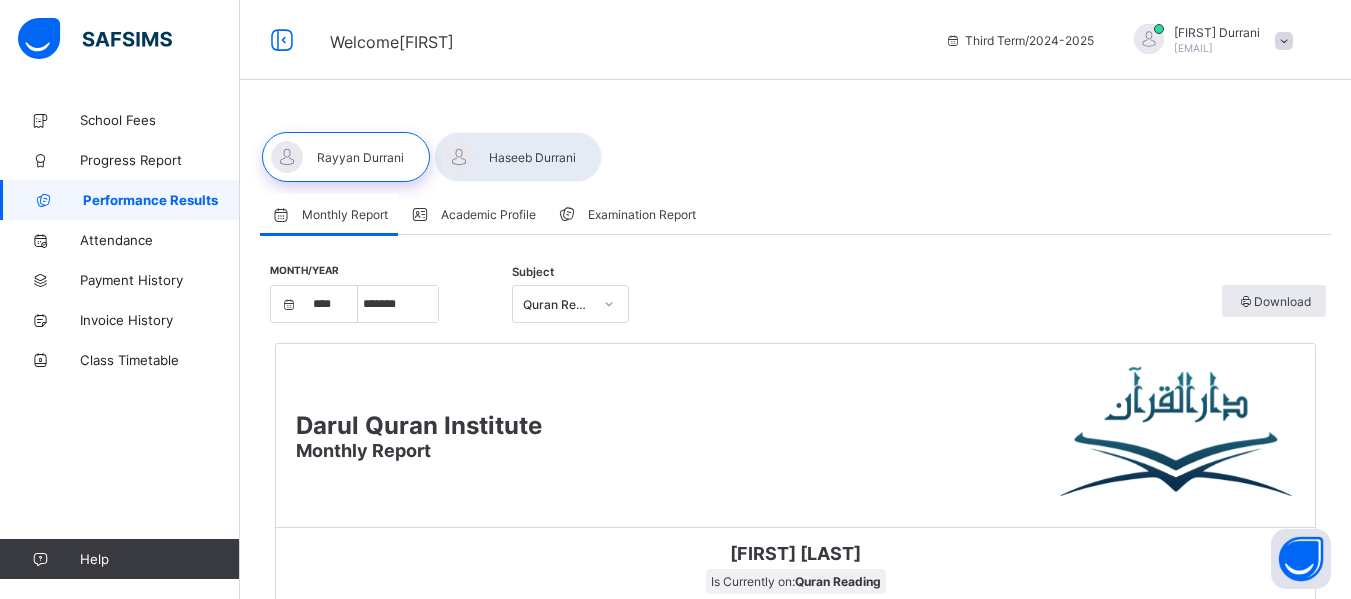 click at bounding box center [518, 157] 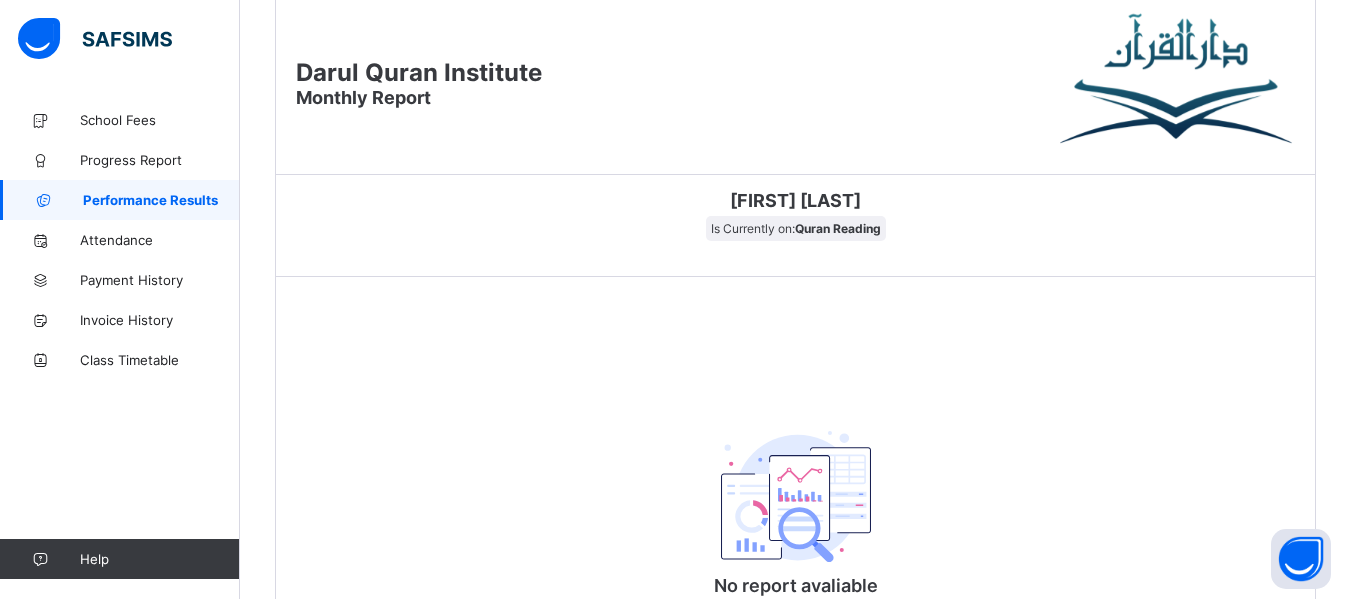scroll, scrollTop: 110, scrollLeft: 0, axis: vertical 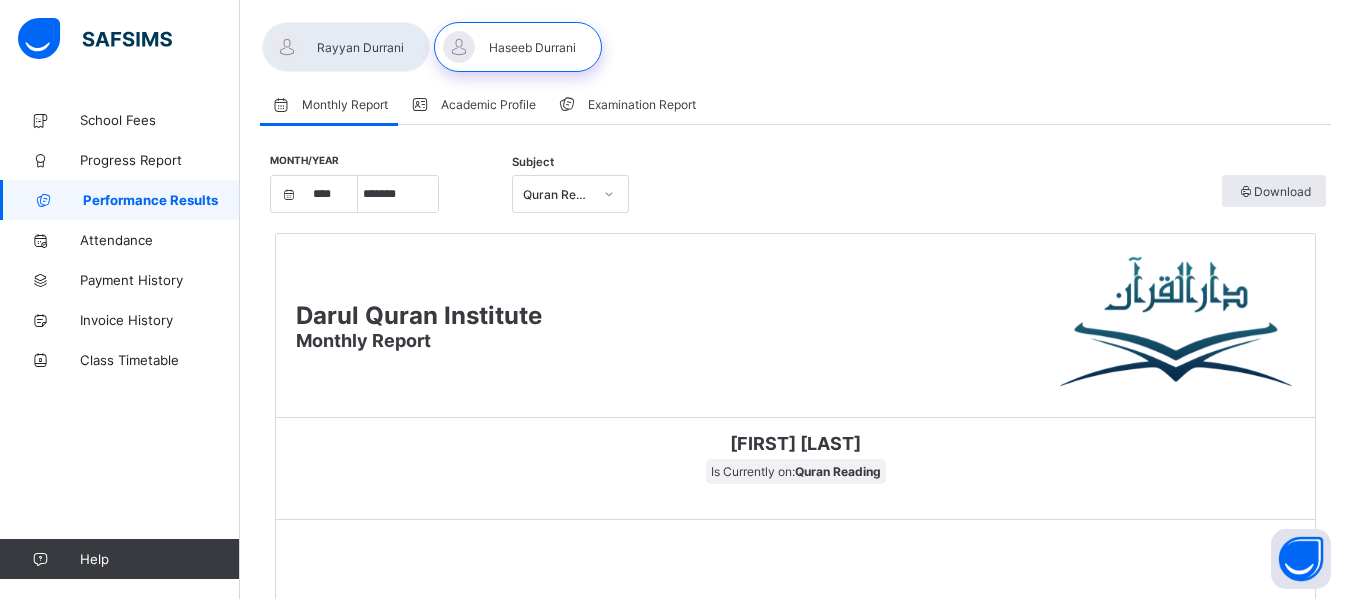 click on "Academic Profile" at bounding box center [488, 104] 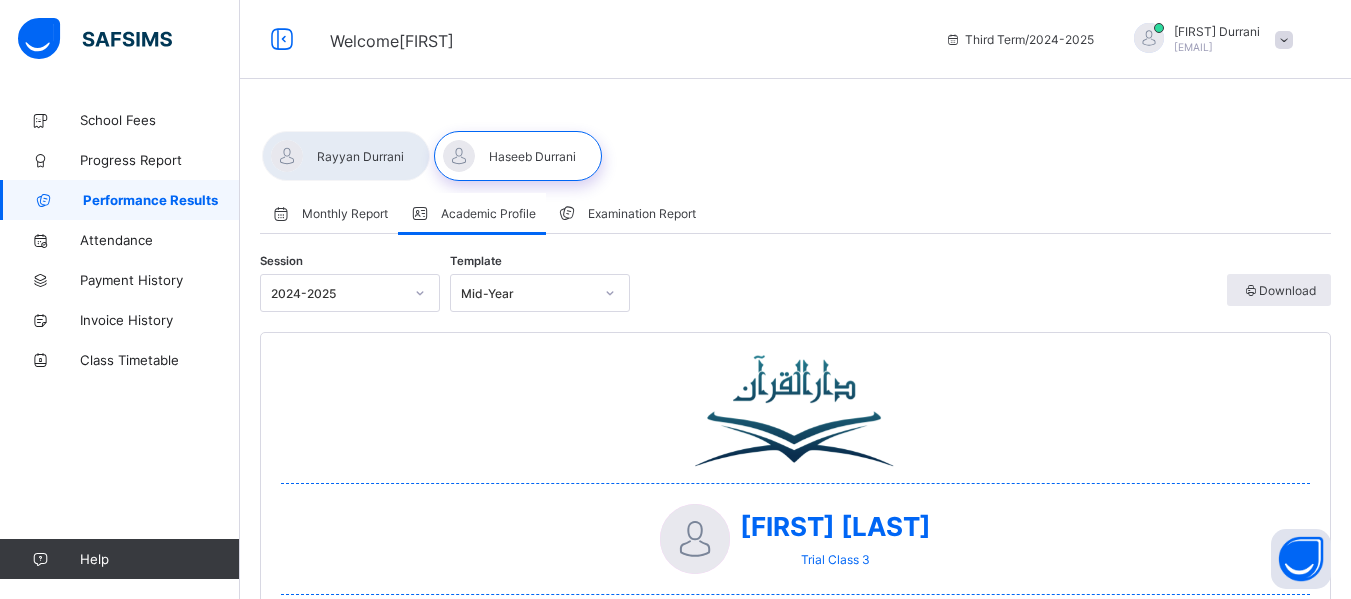 scroll, scrollTop: 0, scrollLeft: 0, axis: both 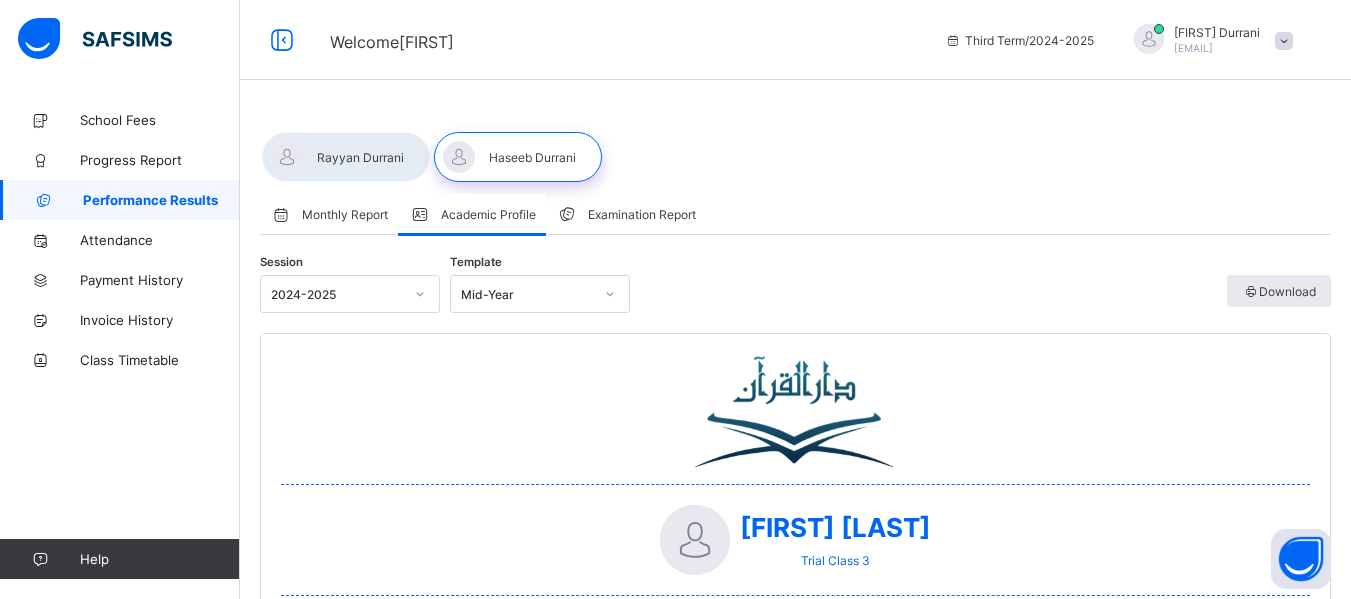 click on "Examination Report" at bounding box center (642, 214) 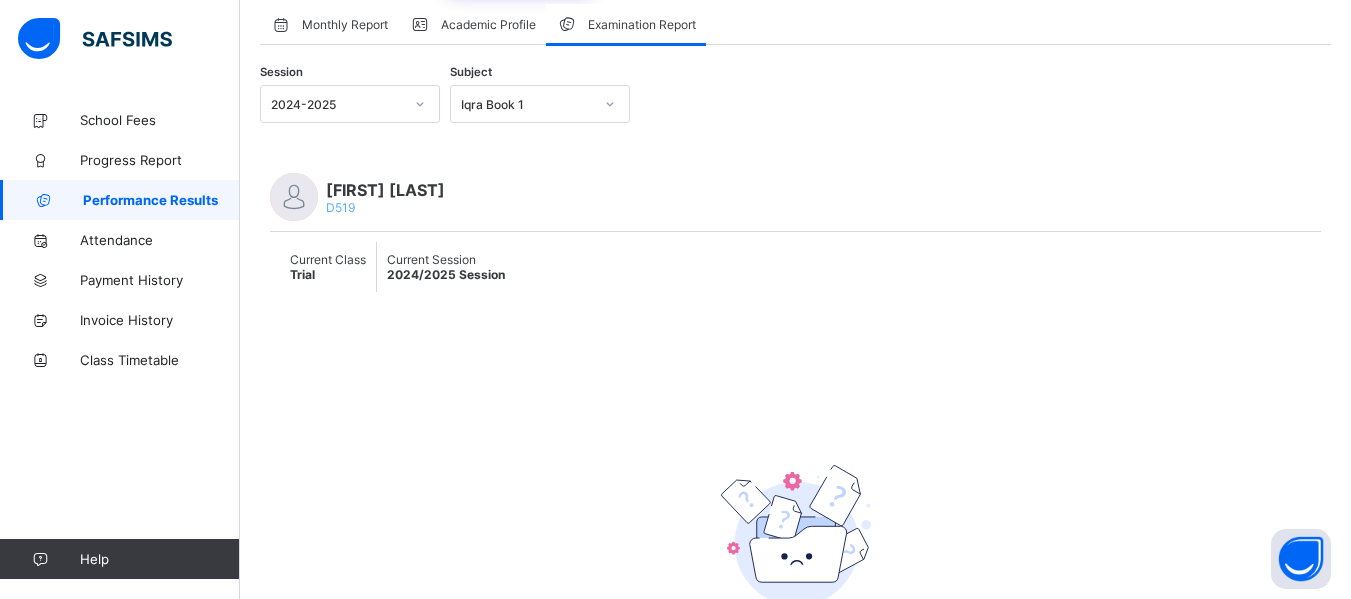 scroll, scrollTop: 188, scrollLeft: 0, axis: vertical 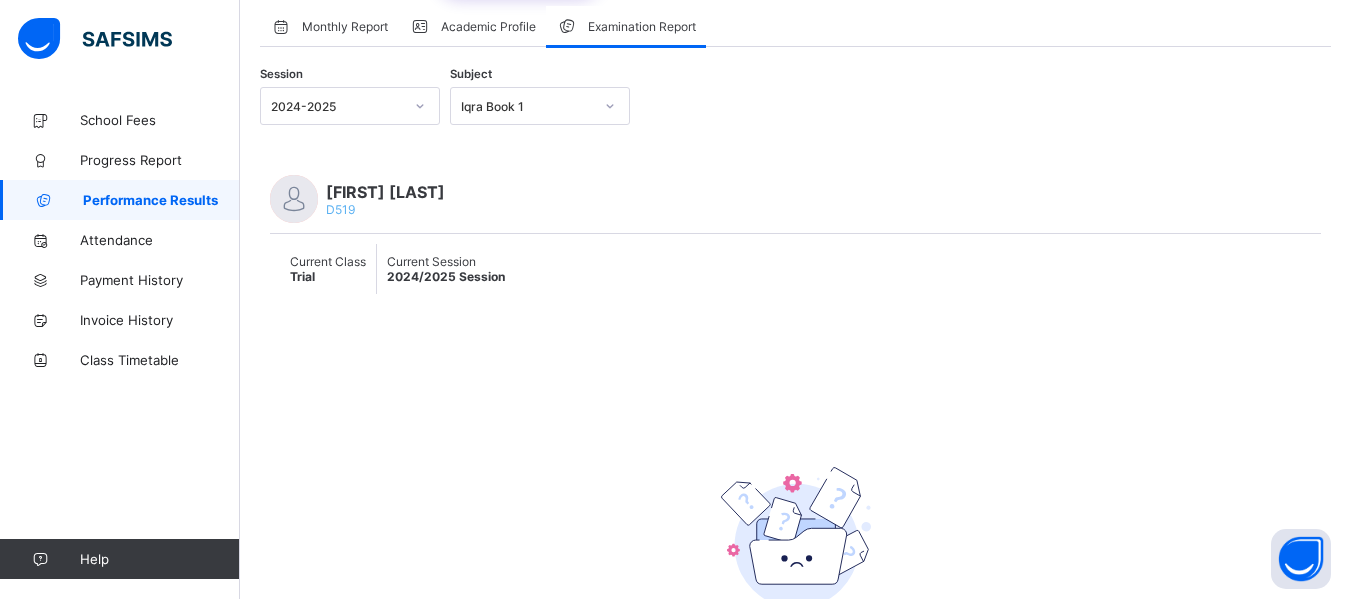 click on "Current Session [DATE]/[DATE] Session" at bounding box center [446, 269] 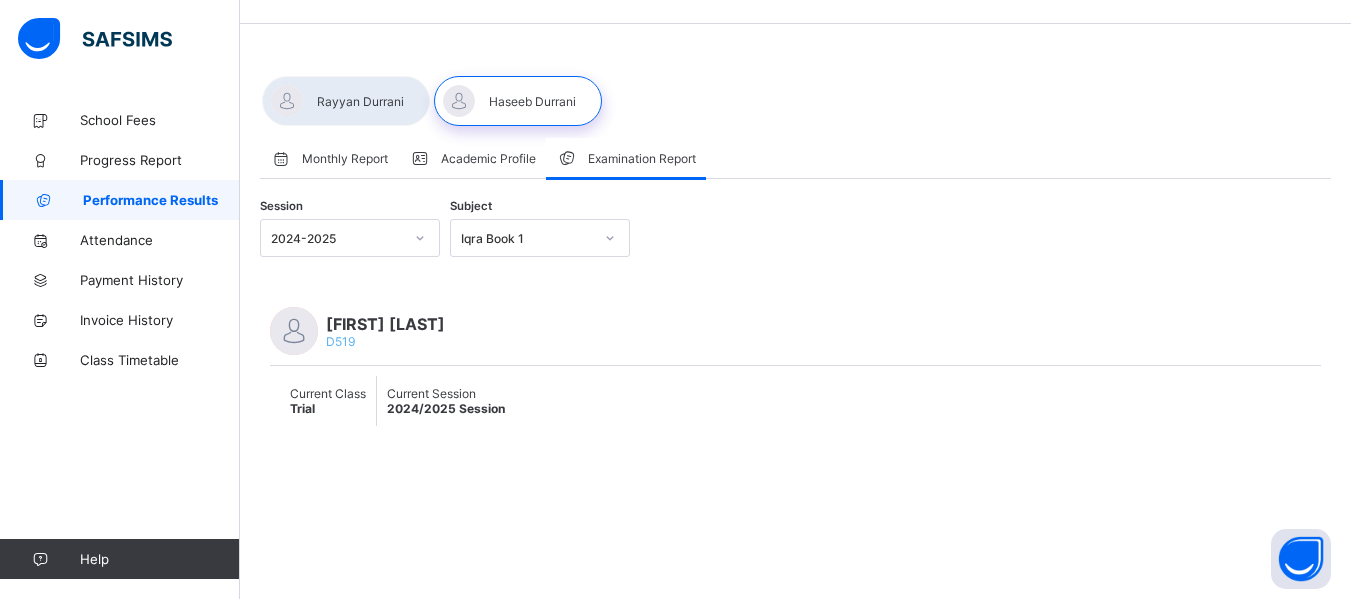 scroll, scrollTop: 0, scrollLeft: 0, axis: both 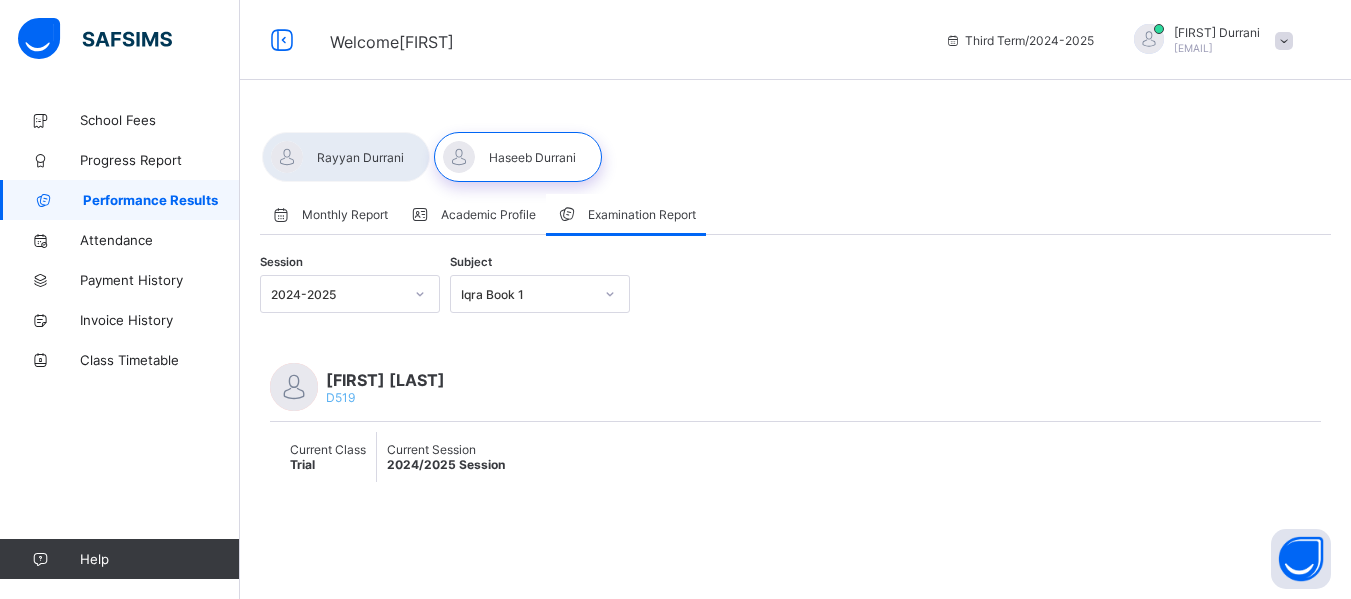 drag, startPoint x: 350, startPoint y: 216, endPoint x: 358, endPoint y: 225, distance: 12.0415945 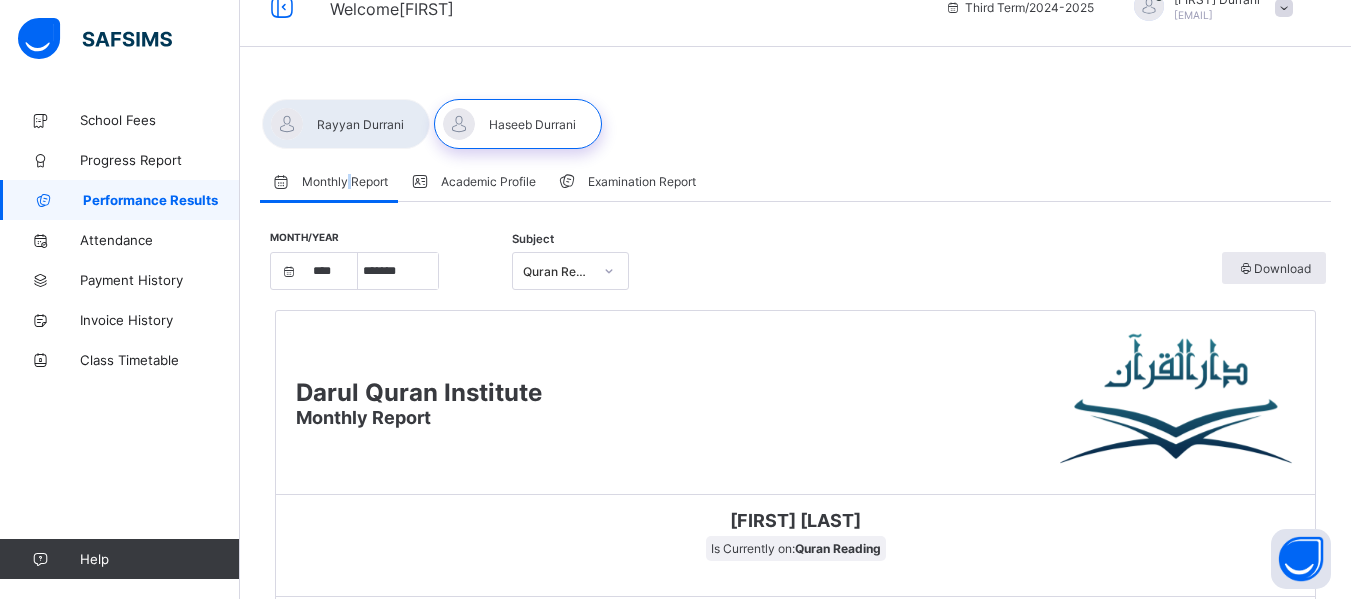 scroll, scrollTop: 0, scrollLeft: 0, axis: both 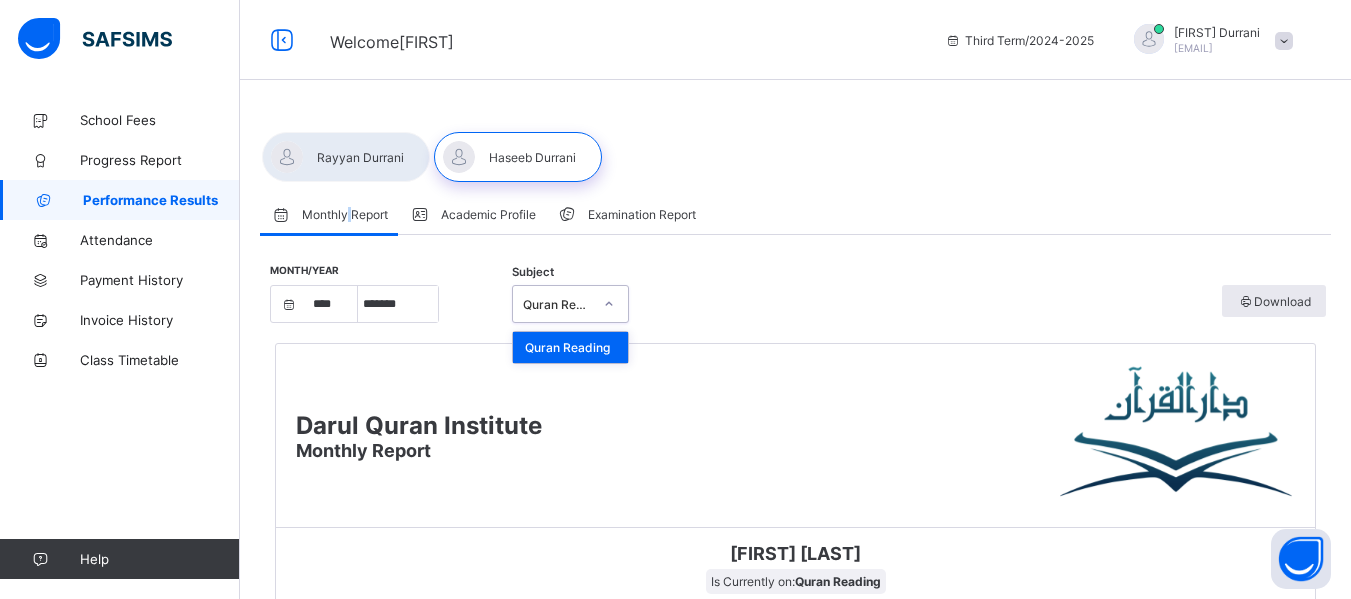 click on "Quran Reading" at bounding box center [557, 304] 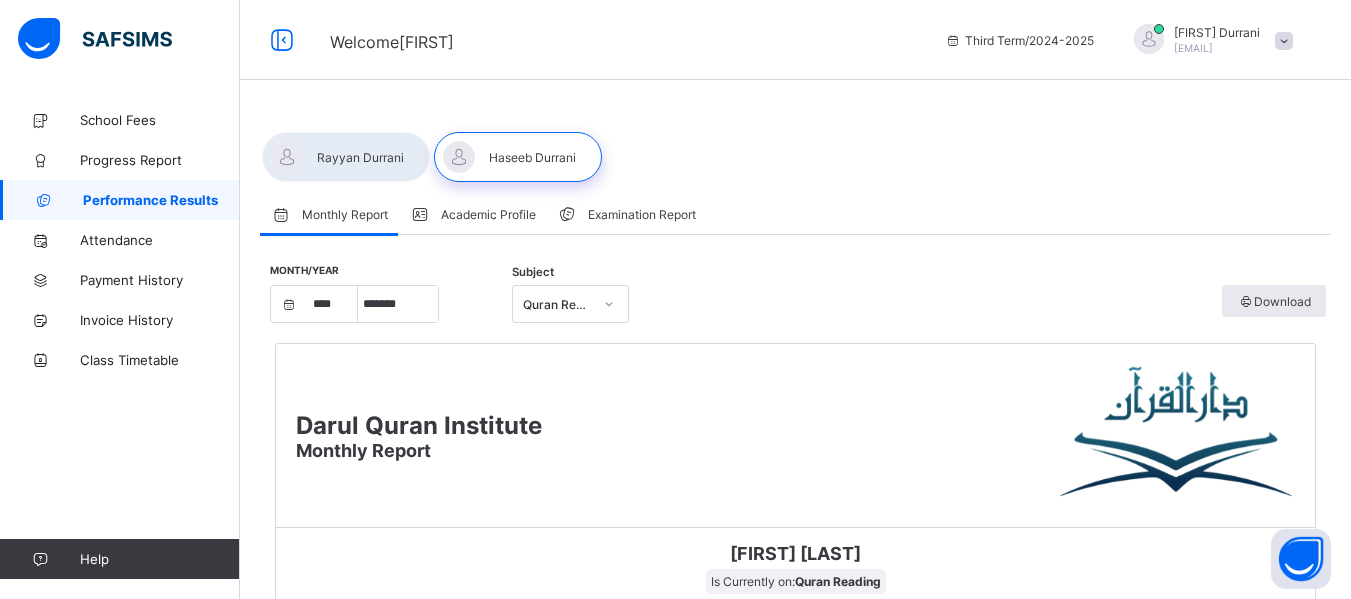 click on "Month/Year   **** **** **** **** **** **** **** **** **** **** **** **** **** **** **** **** **** **** **** **** **** **** **** **** **** **** **** **** **** **** **** **** **** **** **** **** **** **** **** **** **** **** **** **** **** **** **** **** **** **** **** **** **** **** **** **** **** **** **** **** **** **** **** **** **** **** **** **** **** **** **** **** **** **** **** **** **** **** **** **** **** **** **** **** **** **** **** **** **** **** **** **** **** **** **** **** **** **** **** **** **** **** **** **** **** **** **** **** **** **** **** **** **** **** **** **** **** **** **** **** **** **** **** **** **** **** **** **** **** **** **** ***** ******* ******** ***** ***** *** **** **** ****** ********* ******* ******** ******** Subject Quran Reading  Download" at bounding box center [795, 304] 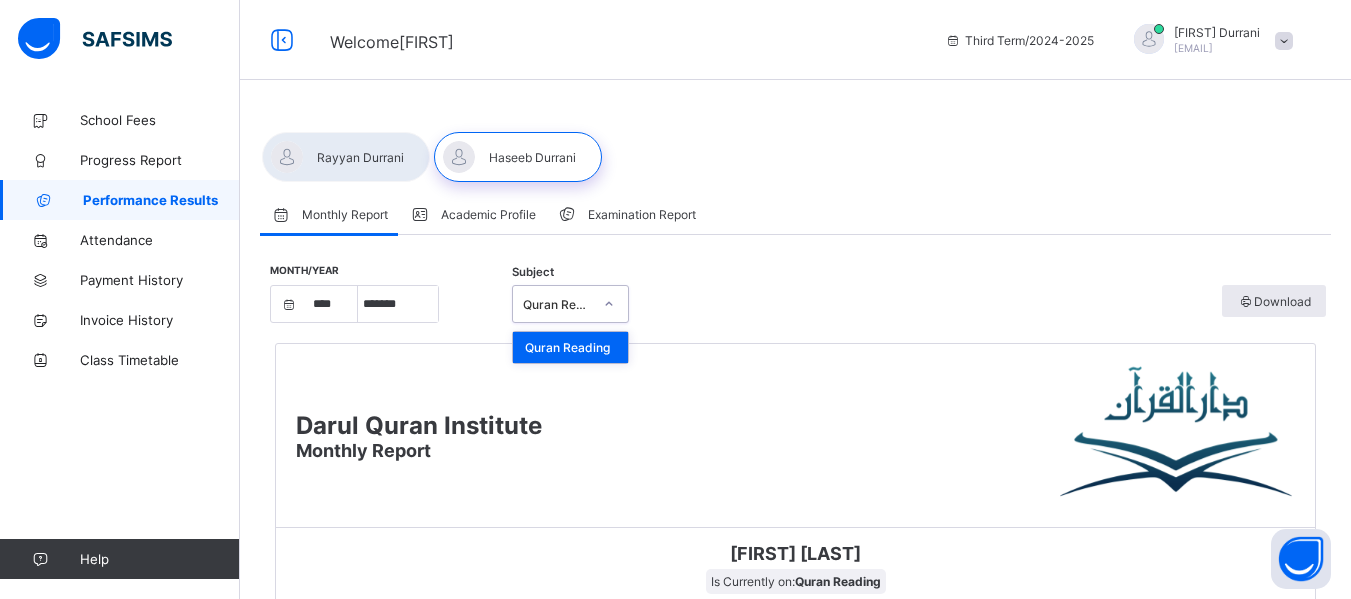 click on "Month/Year   **** **** **** **** **** **** **** **** **** **** **** **** **** **** **** **** **** **** **** **** **** **** **** **** **** **** **** **** **** **** **** **** **** **** **** **** **** **** **** **** **** **** **** **** **** **** **** **** **** **** **** **** **** **** **** **** **** **** **** **** **** **** **** **** **** **** **** **** **** **** **** **** **** **** **** **** **** **** **** **** **** **** **** **** **** **** **** **** **** **** **** **** **** **** **** **** **** **** **** **** **** **** **** **** **** **** **** **** **** **** **** **** **** **** **** **** **** **** **** **** **** **** **** **** **** **** **** **** **** **** **** ***** ******* ******** ***** ***** *** **** **** ****** ********* ******* ******** ******** Subject      option Quran Reading focused, 1 of 1. 1 result available. Use Up and Down to choose options, press Enter to select the currently focused option, press Escape to exit the menu, press Tab to select the option and exit the menu. Quran Reading" at bounding box center (795, 304) 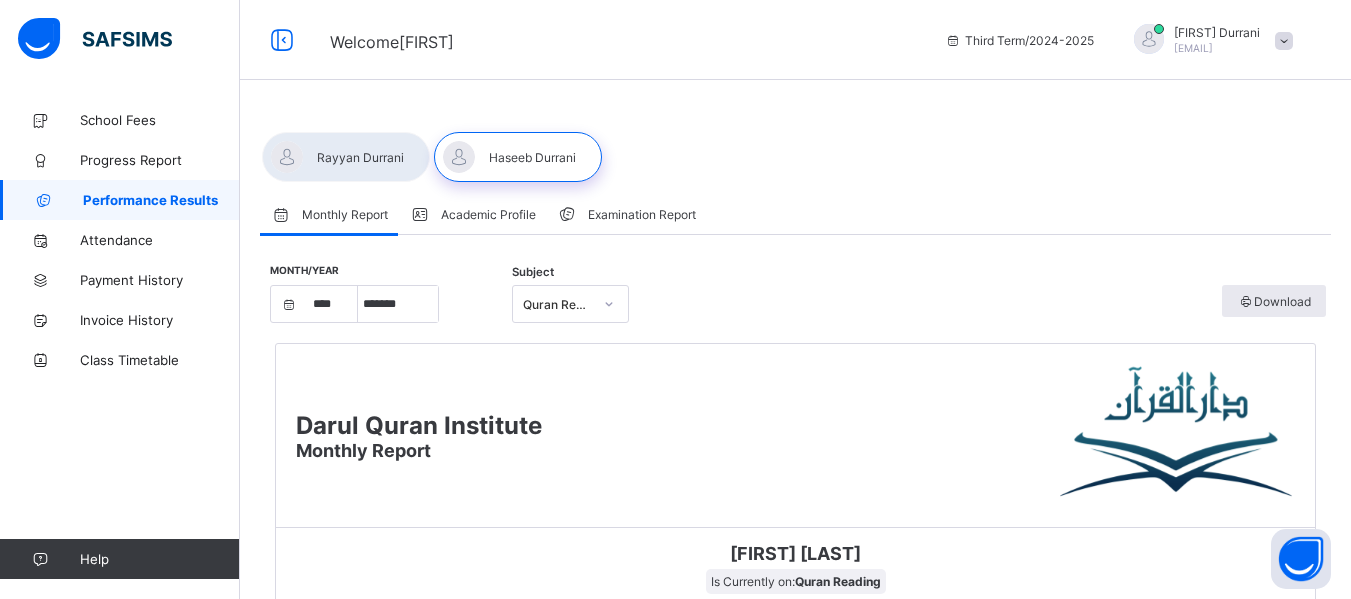 click at bounding box center (795, 157) 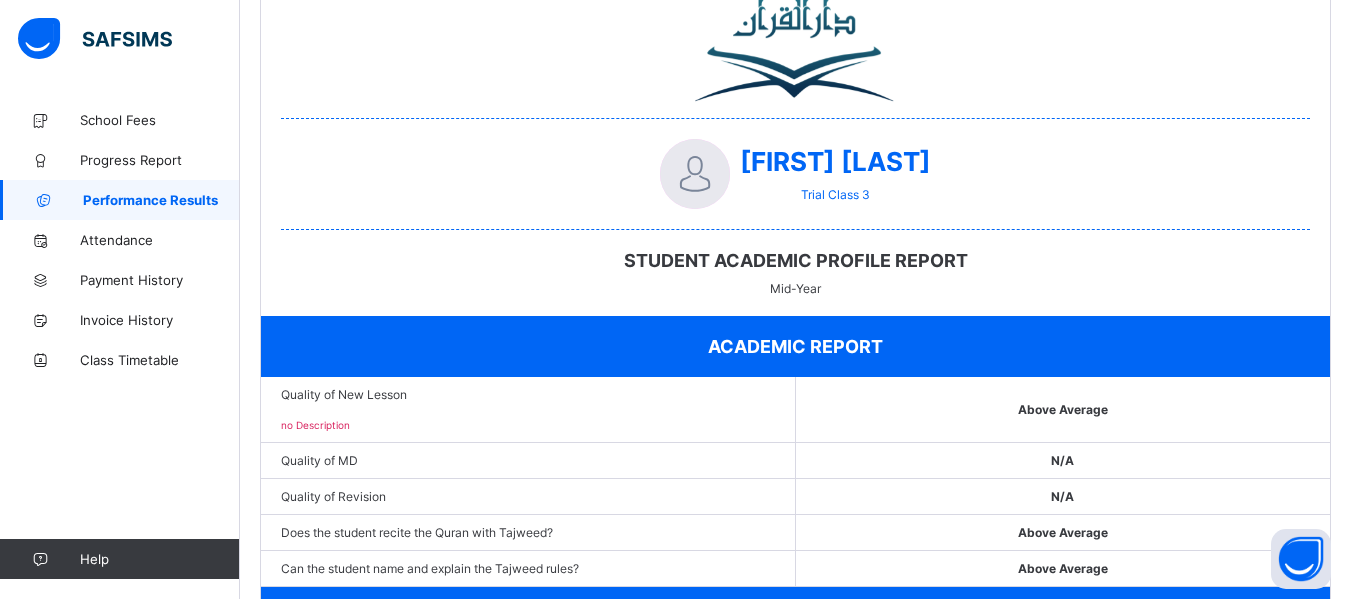 scroll, scrollTop: 400, scrollLeft: 0, axis: vertical 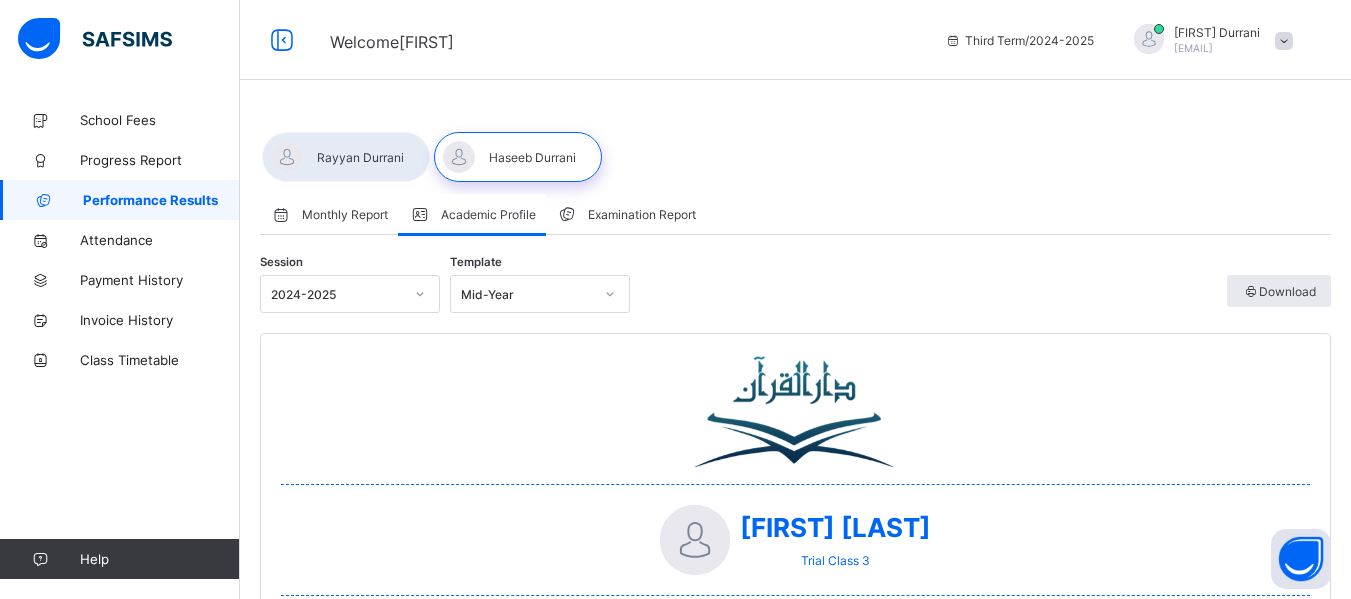 click at bounding box center (346, 157) 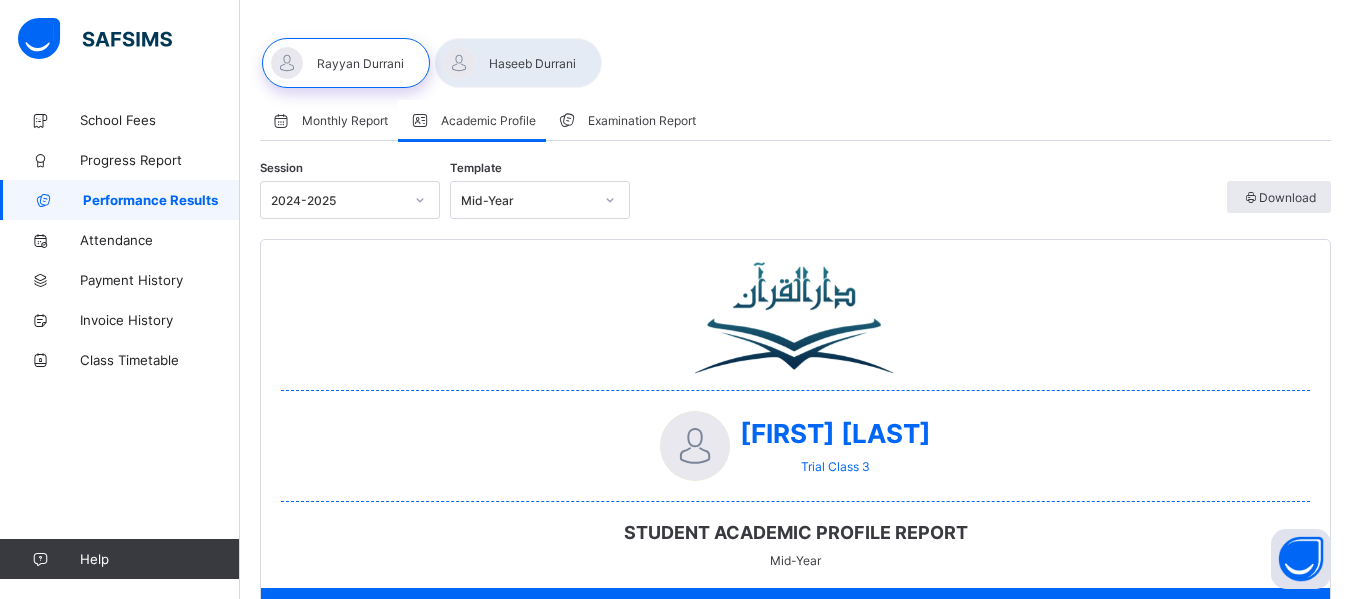 scroll, scrollTop: 0, scrollLeft: 0, axis: both 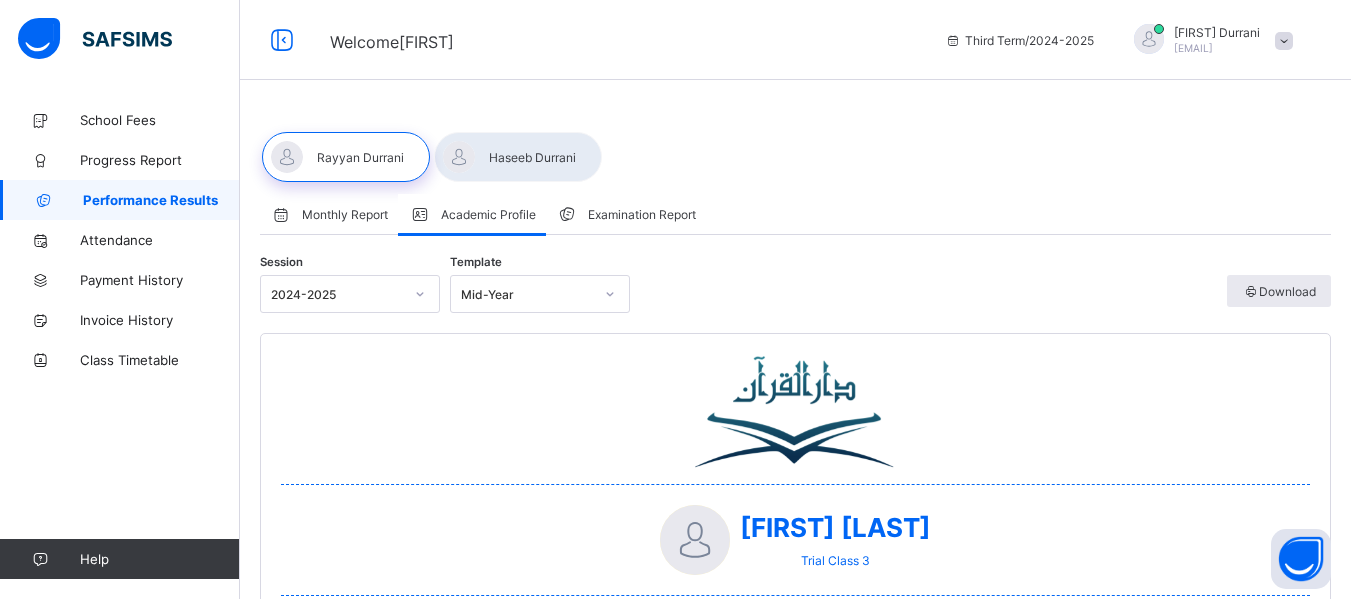 click on "Academic Profile" at bounding box center [488, 214] 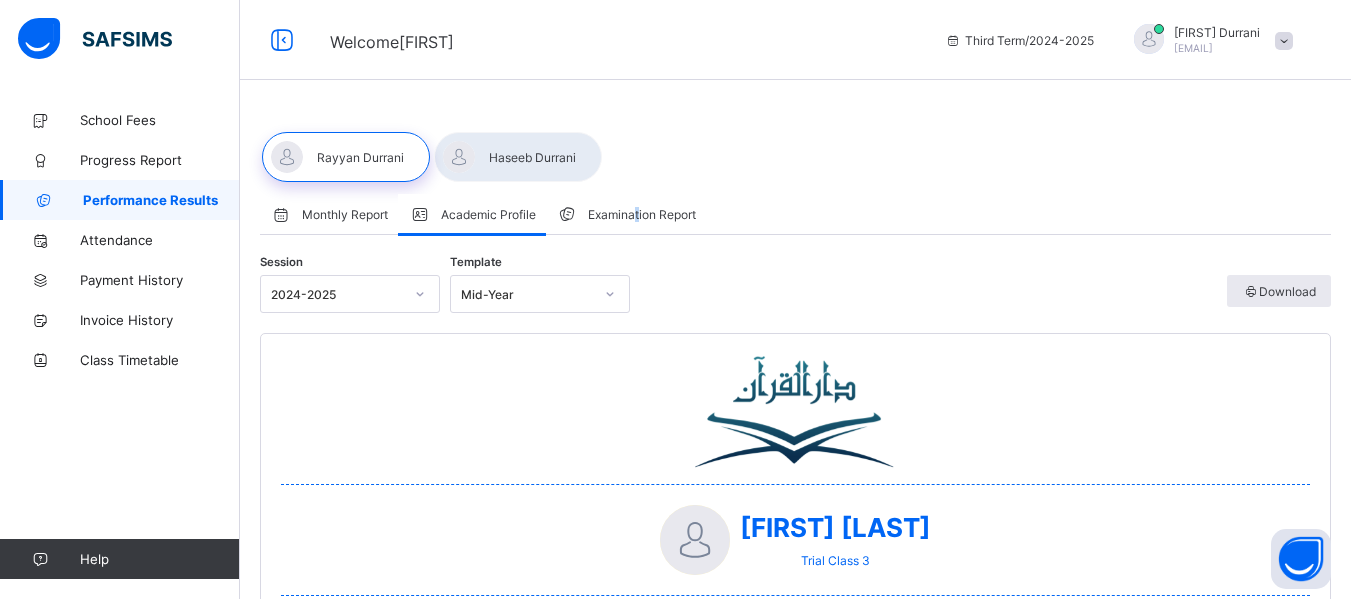 click on "Examination Report" at bounding box center (642, 214) 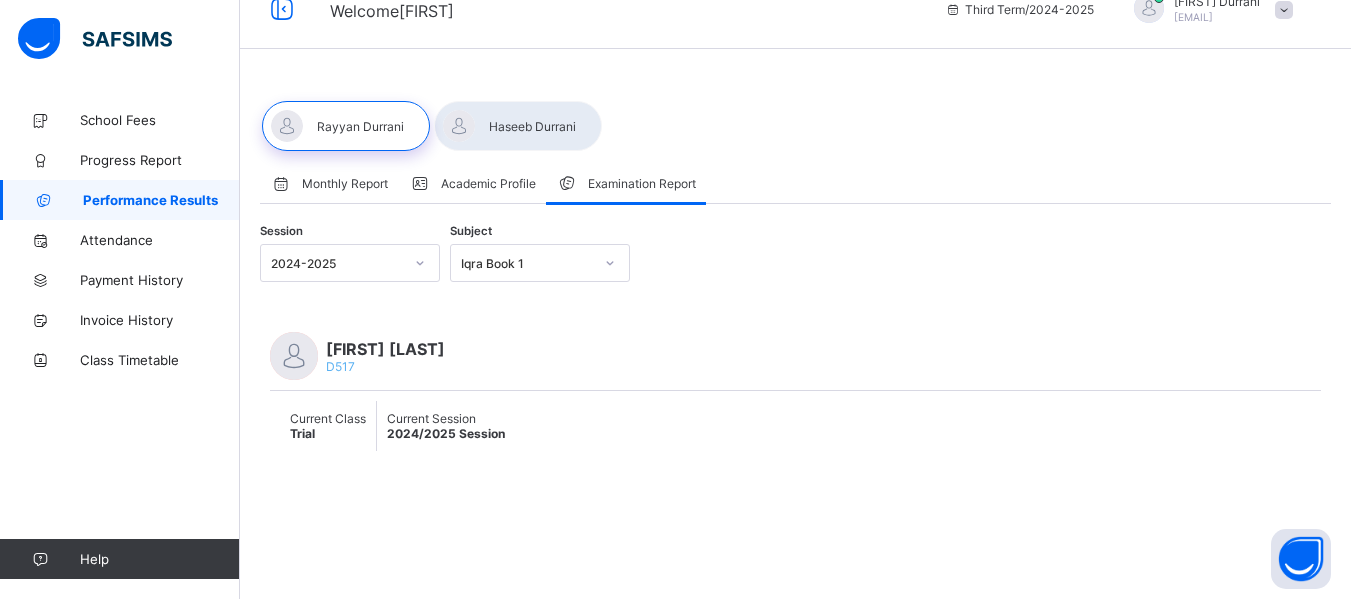 scroll, scrollTop: 0, scrollLeft: 0, axis: both 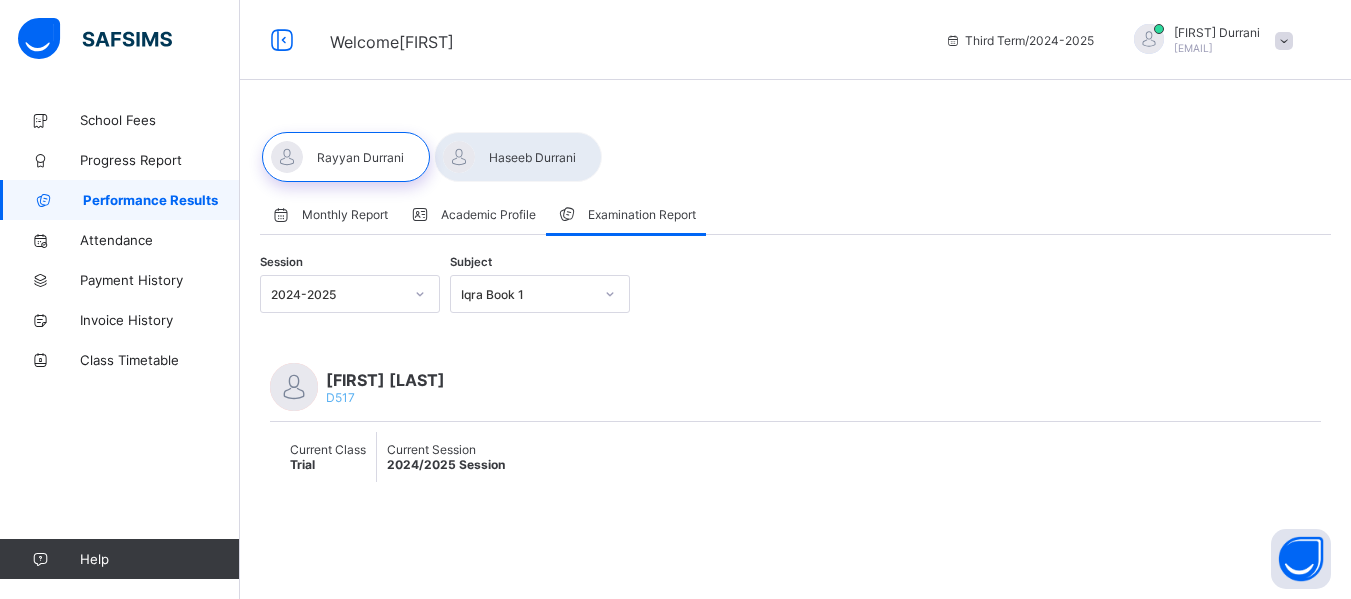 click on "2024/2025 Session" at bounding box center [446, 464] 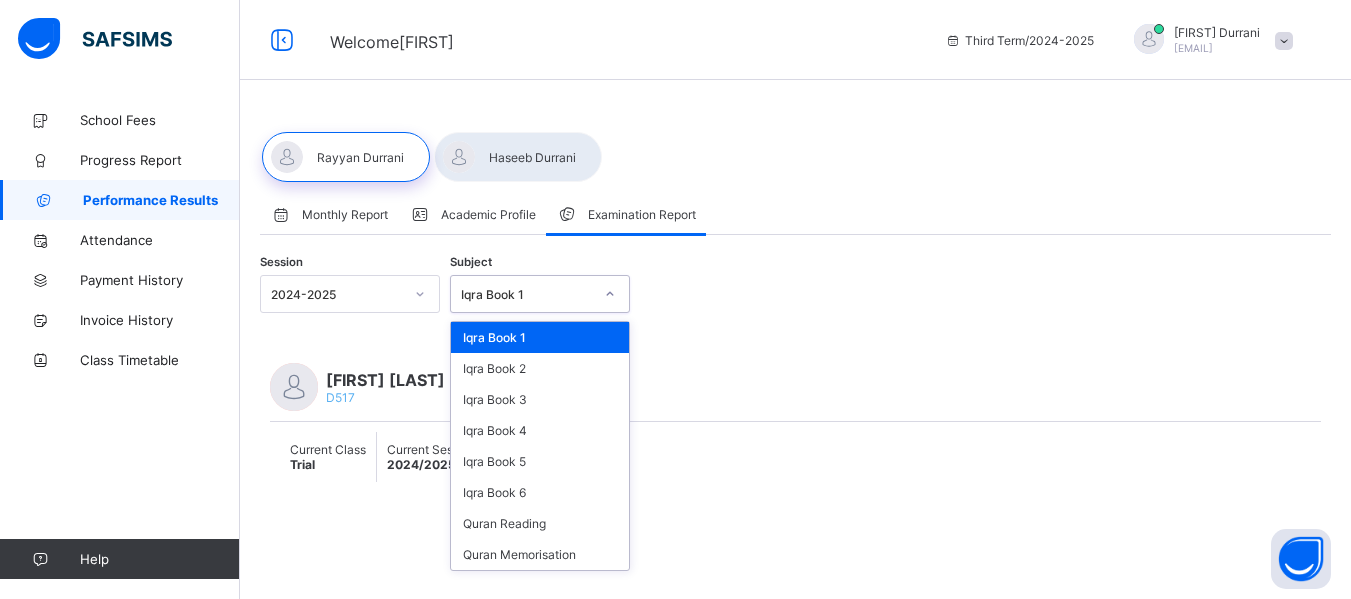 click on "Session [DATE]-[DATE] Subject      option Iqra Book 1 focused, 1 of 8. 8 results available. Use Up and Down to choose options, press Enter to select the currently focused option, press Escape to exit the menu, press Tab to select the option and exit the menu. Iqra Book 1 Iqra Book 1 Iqra Book 2 Iqra Book 3 Iqra Book 4 Iqra Book 5 Iqra Book 6 Quran Reading Quran Memorisation" at bounding box center (795, 294) 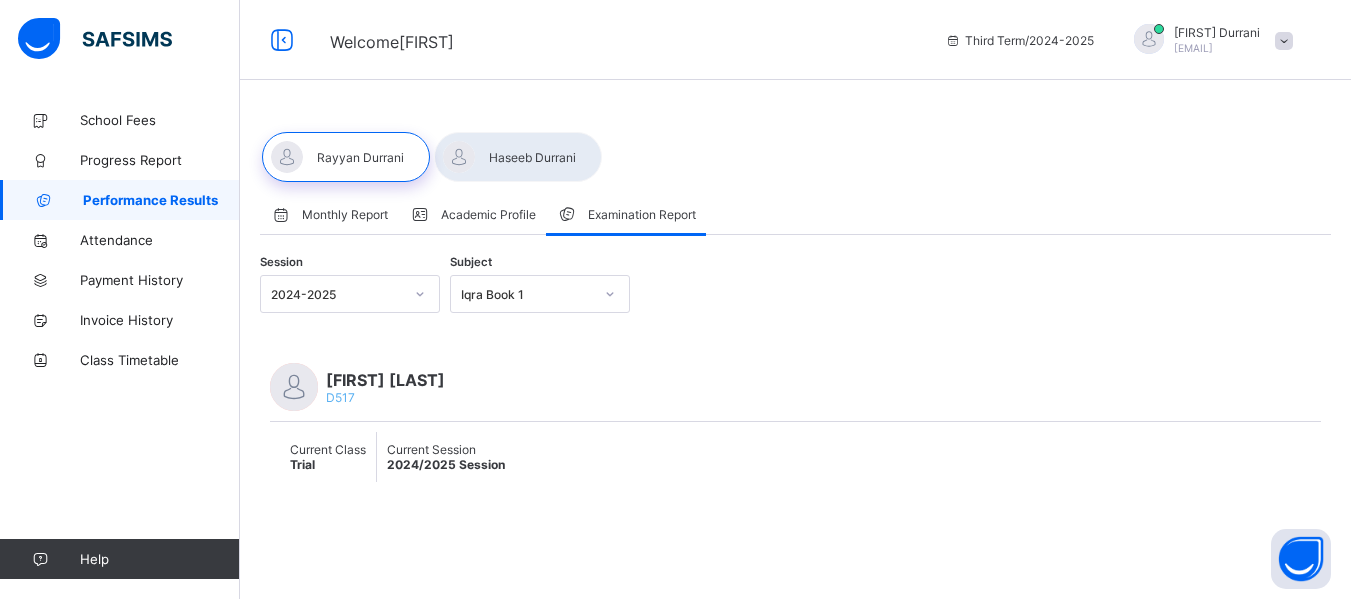click at bounding box center [518, 157] 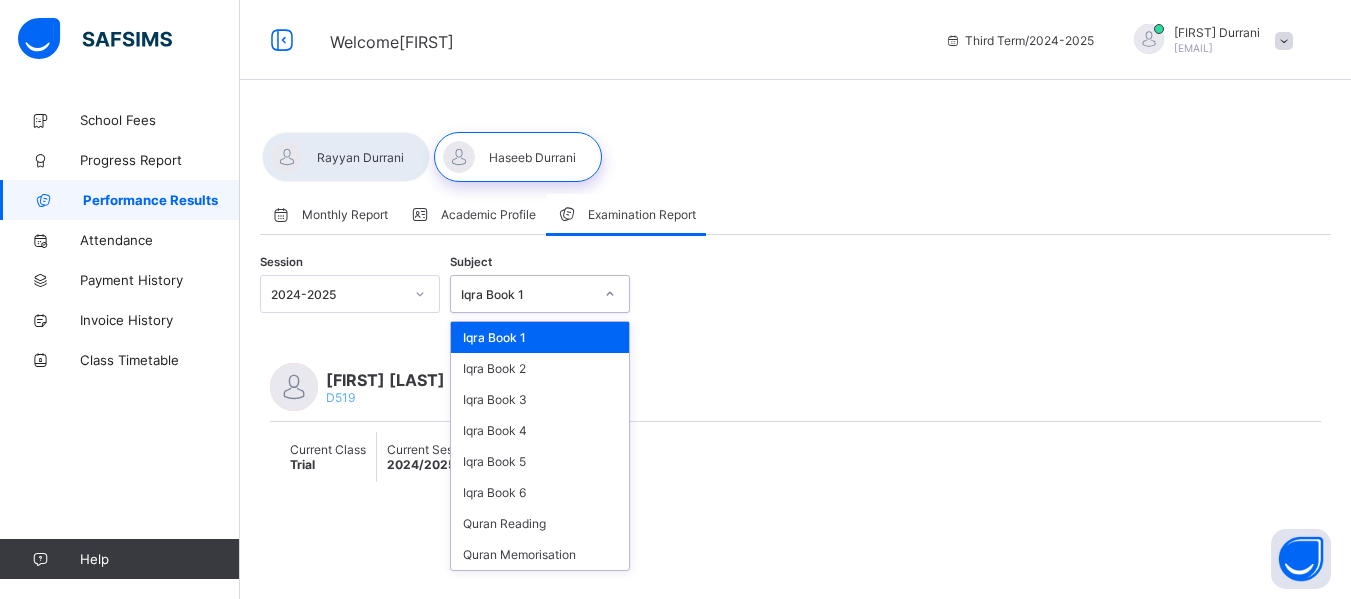 click at bounding box center (610, 294) 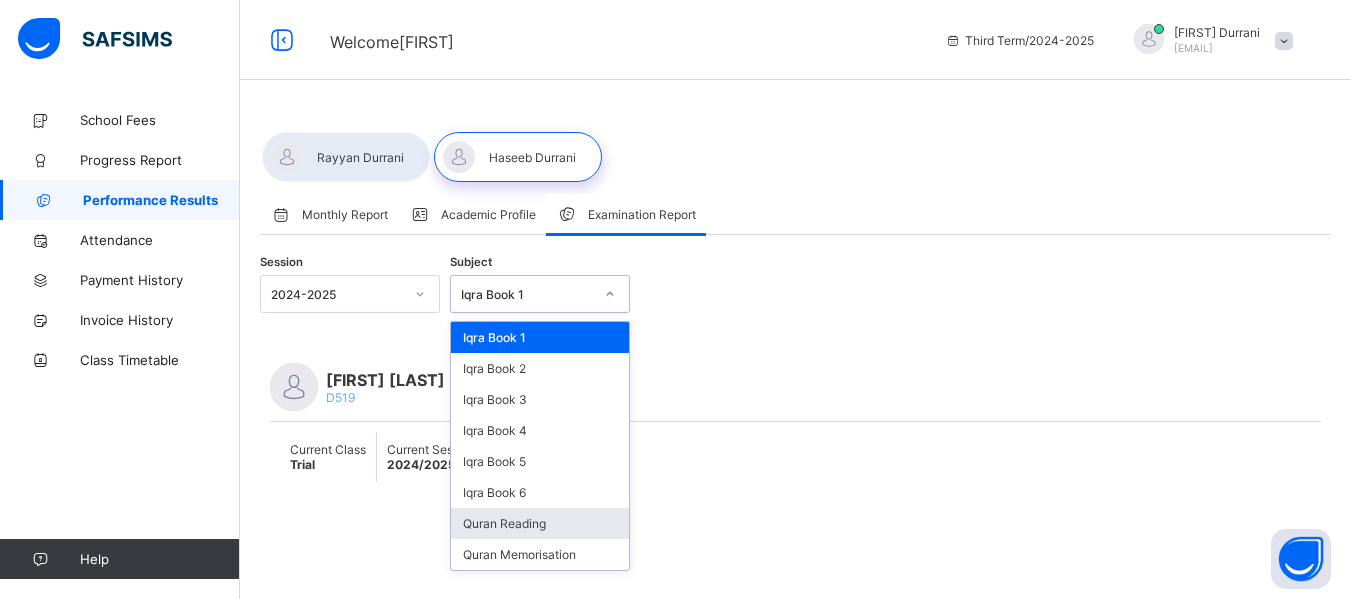 click on "Quran Reading" at bounding box center [540, 523] 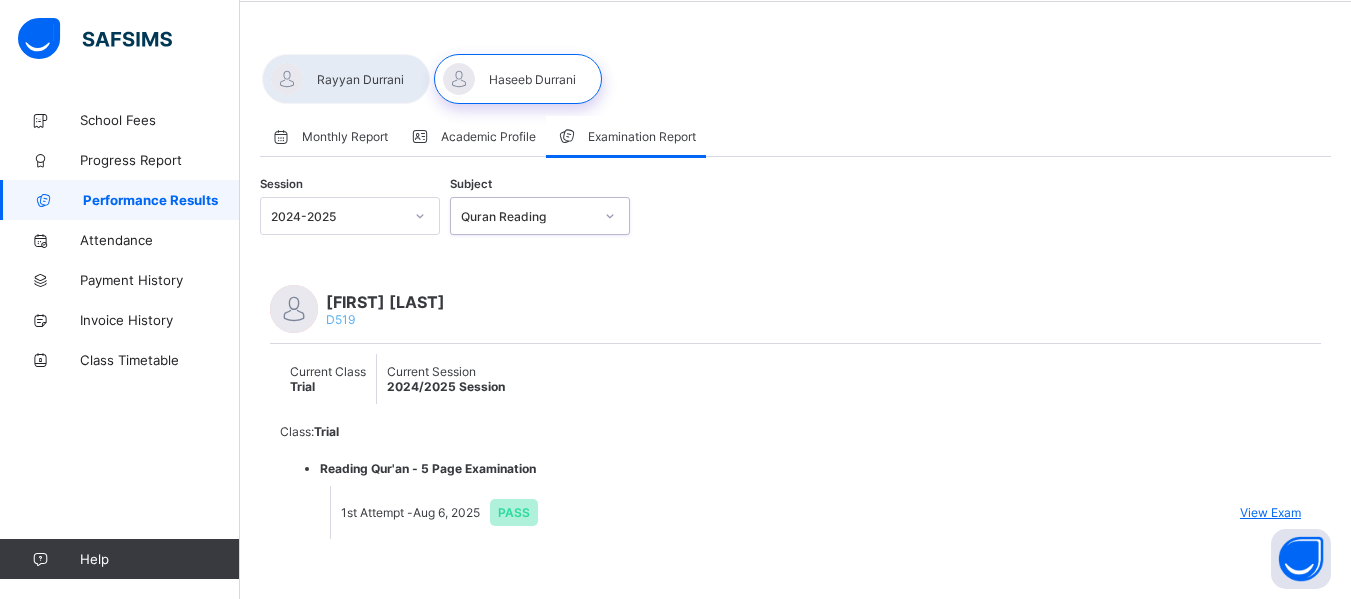scroll, scrollTop: 100, scrollLeft: 0, axis: vertical 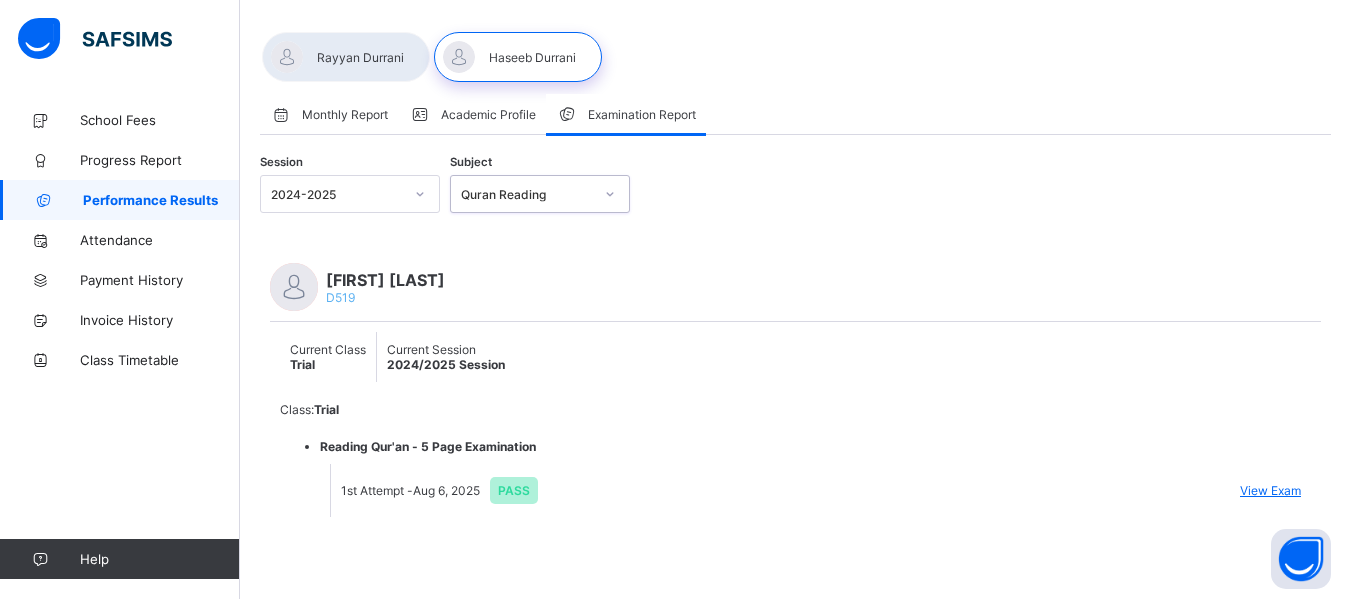 click at bounding box center [610, 194] 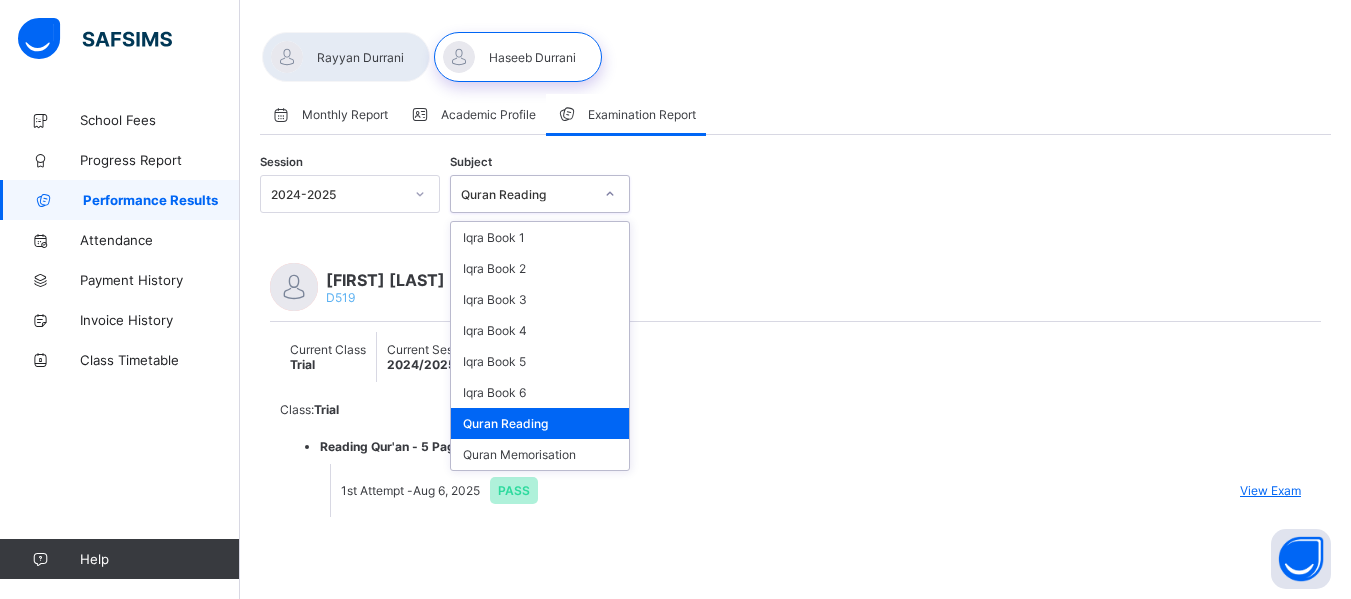 click on "Reading Qur'an - 5 Page Examination" at bounding box center (815, 446) 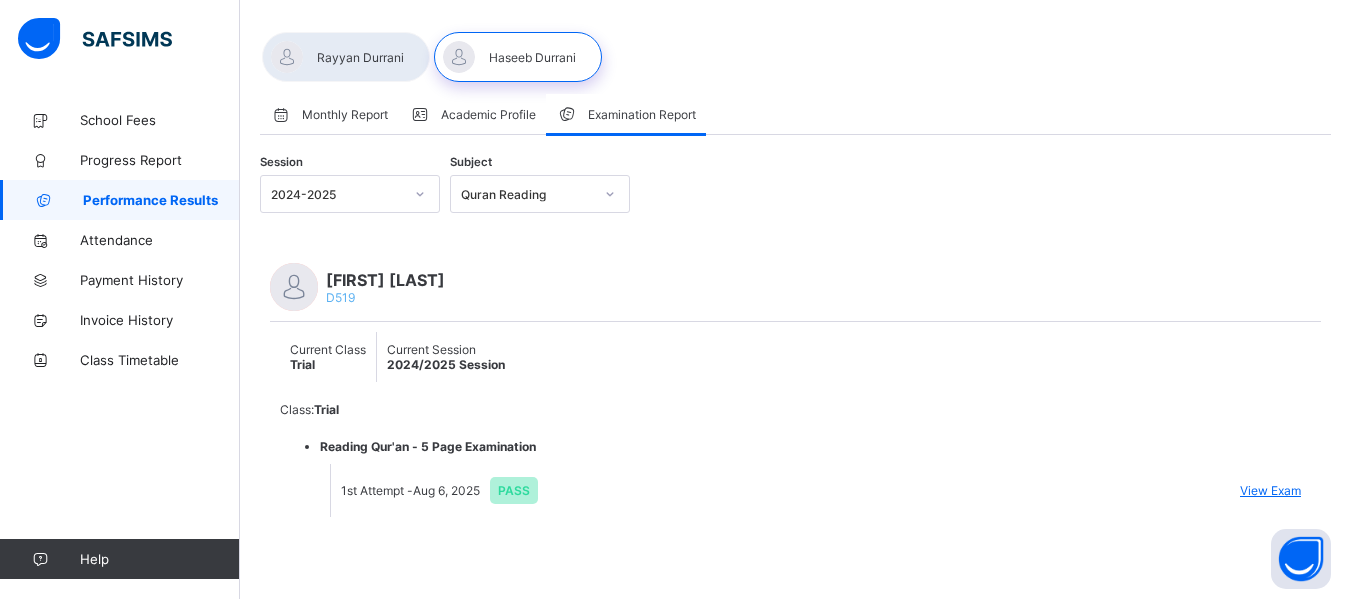 click at bounding box center [346, 57] 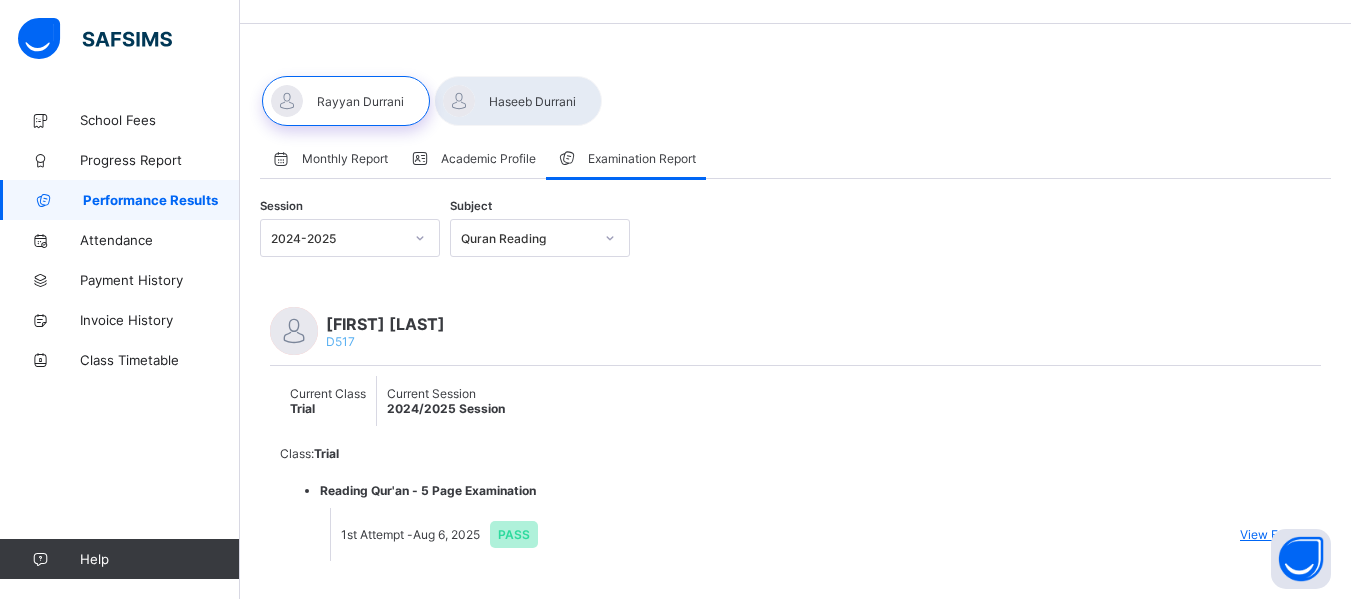 scroll, scrollTop: 100, scrollLeft: 0, axis: vertical 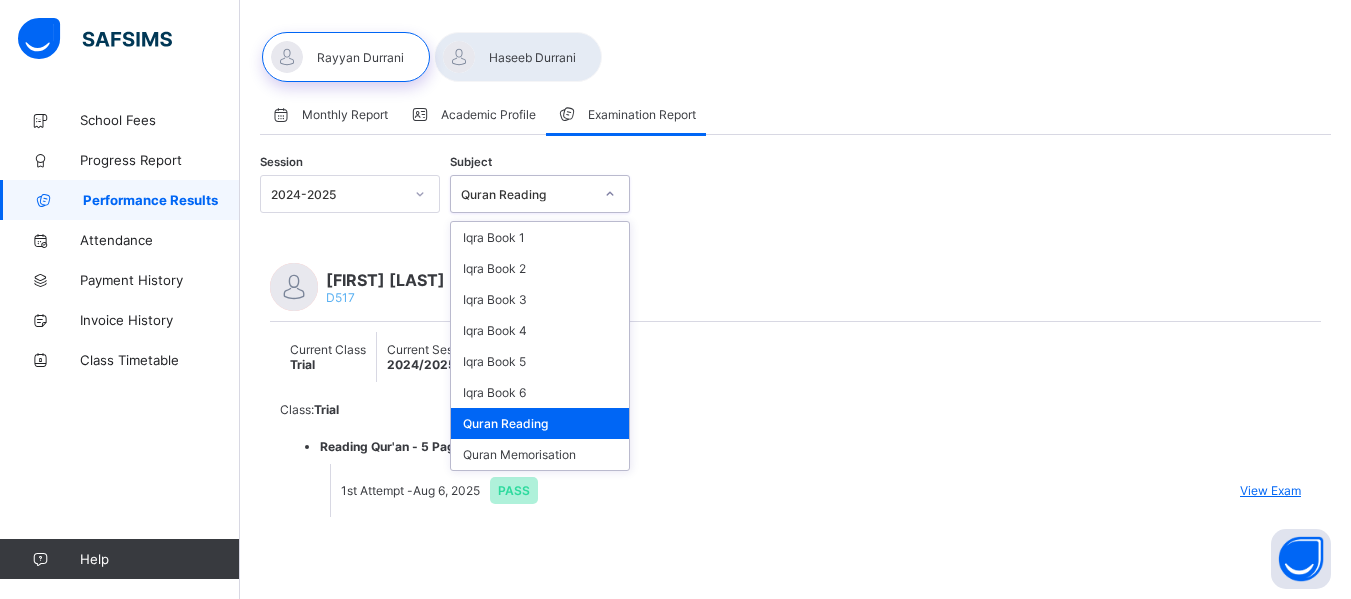 click on "Quran Reading" at bounding box center [527, 194] 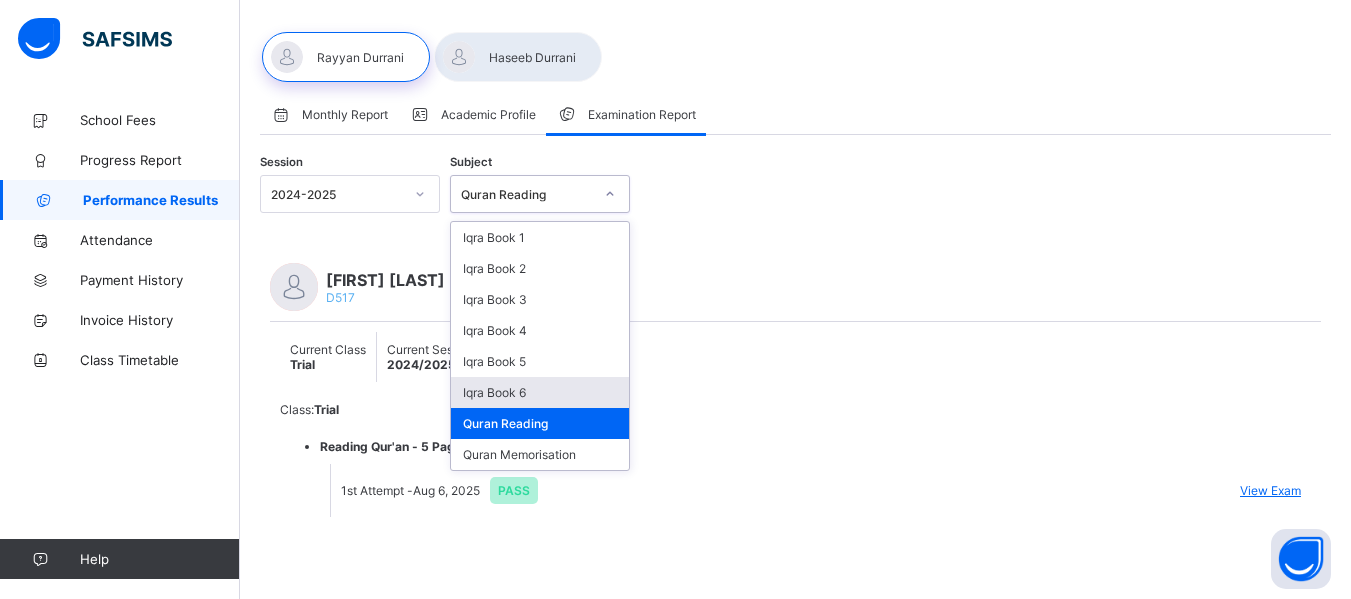 click on "Class:  Trial Reading Qur'an - 5 Page Examination 1st   Attempt -  [MONTH] [DAY], [YEAR] PASS View Exam" at bounding box center [795, 459] 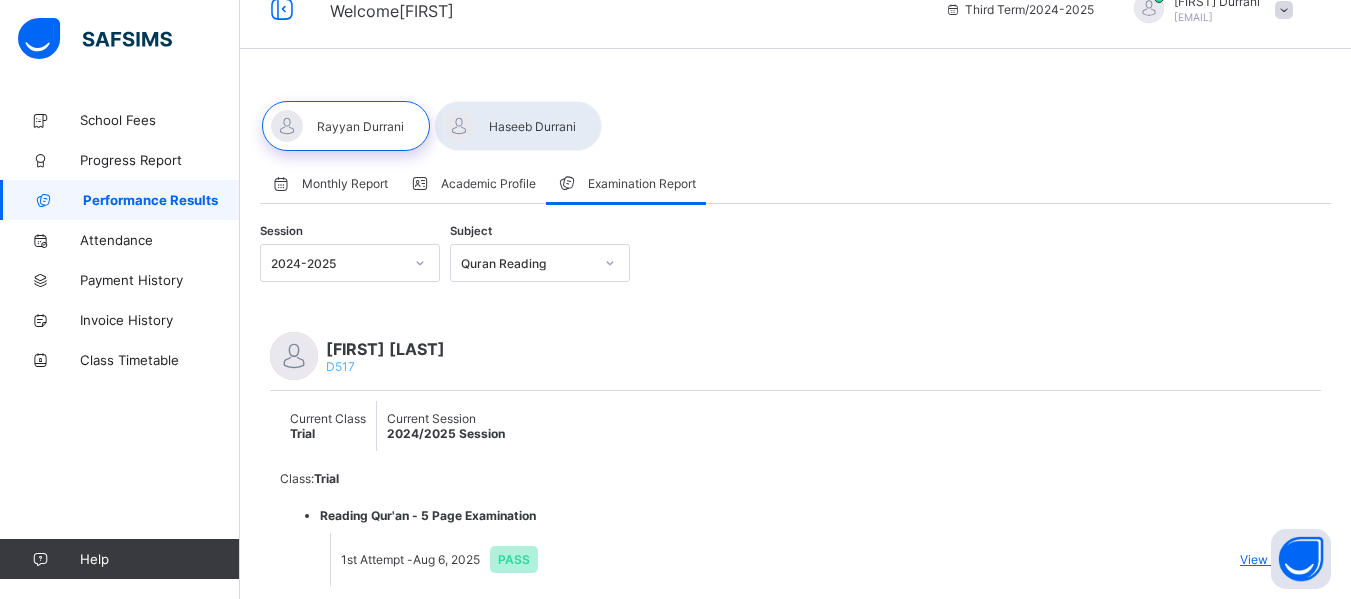 scroll, scrollTop: 0, scrollLeft: 0, axis: both 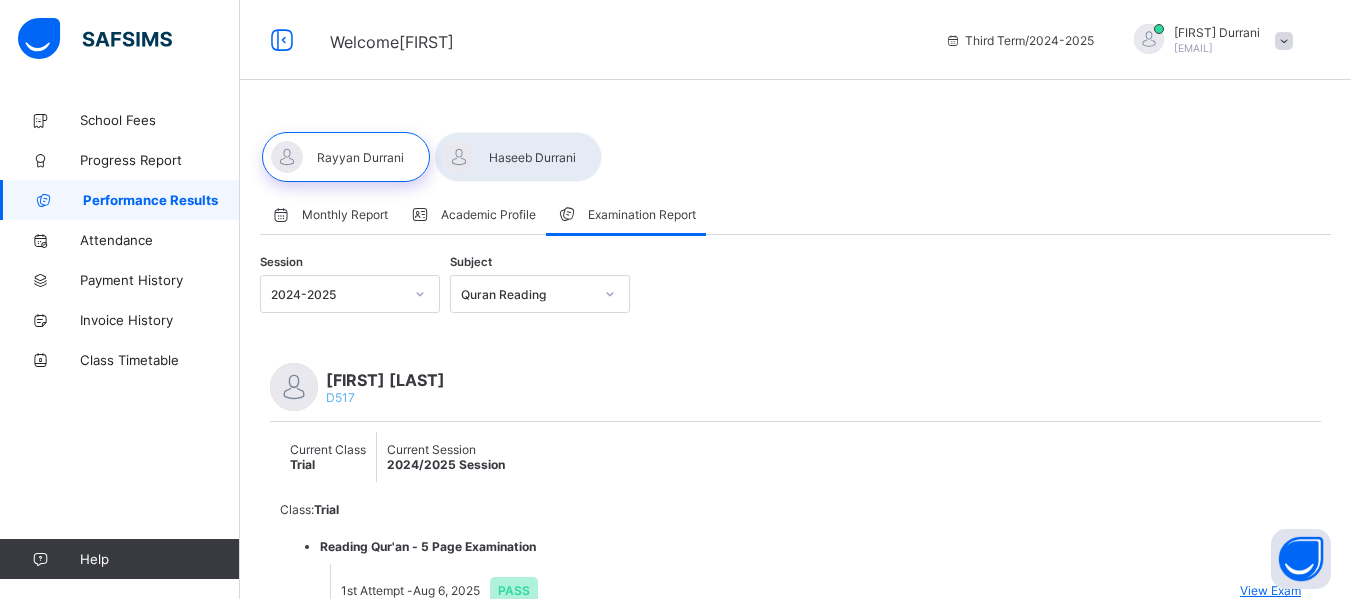 click on "Examination Report" at bounding box center [642, 214] 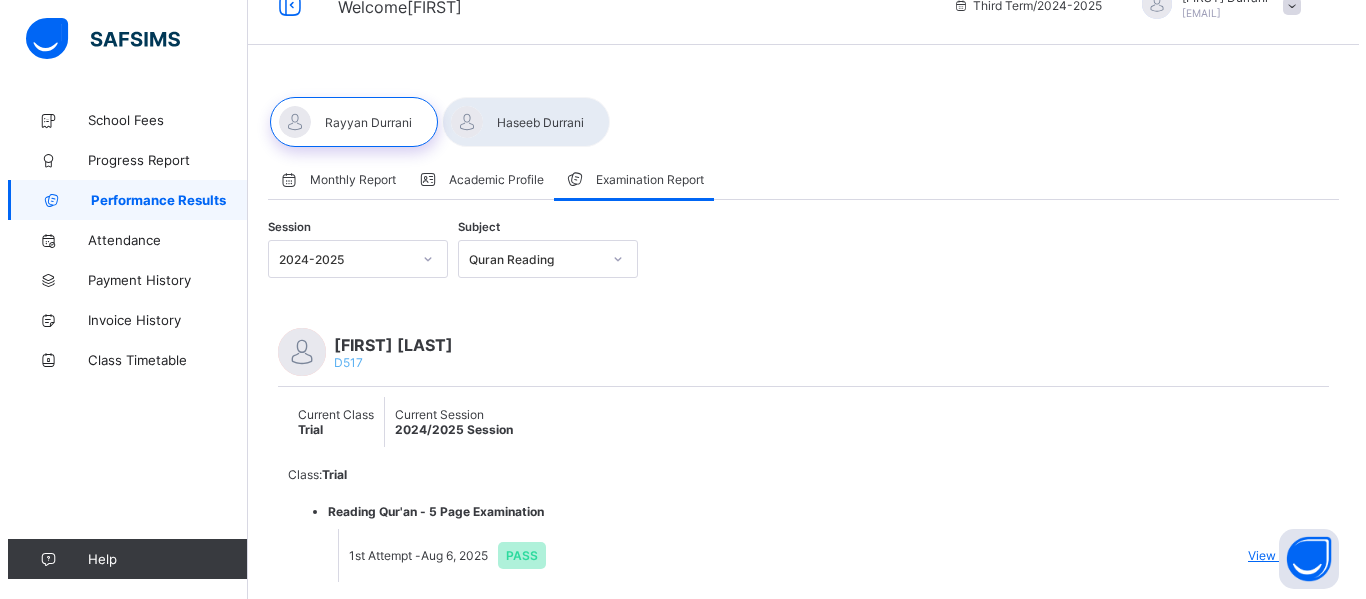 scroll, scrollTop: 0, scrollLeft: 0, axis: both 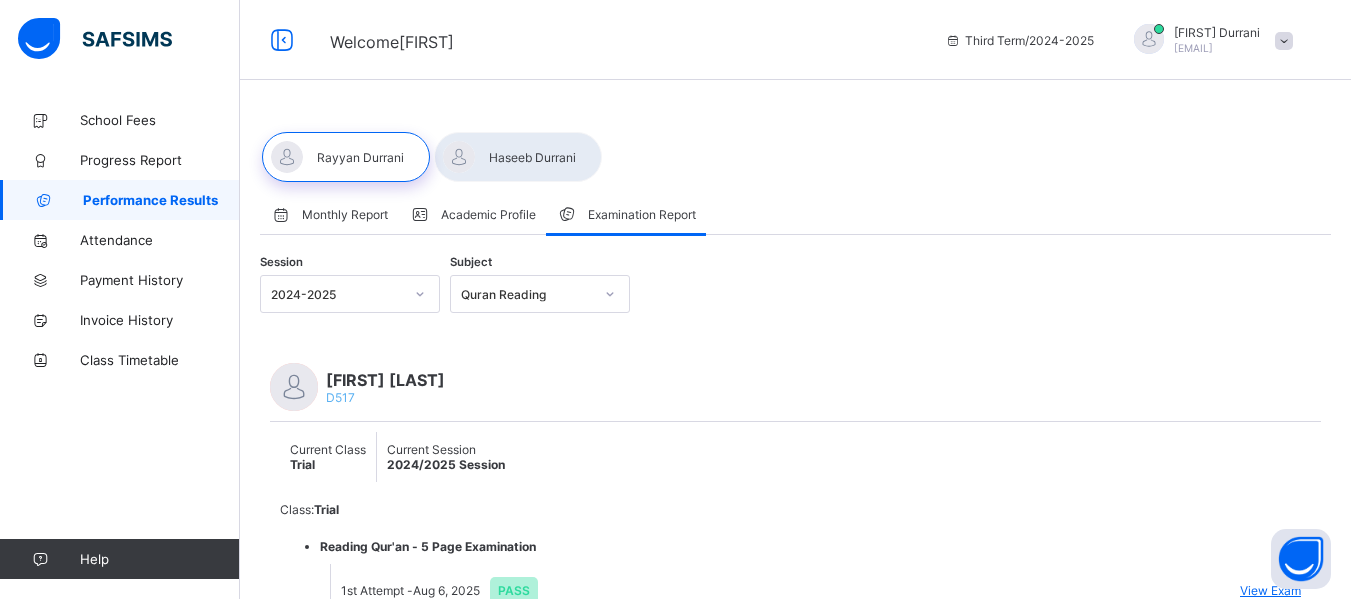 click on "Session [DATE]-[DATE] Subject Quran Reading" at bounding box center [795, 294] 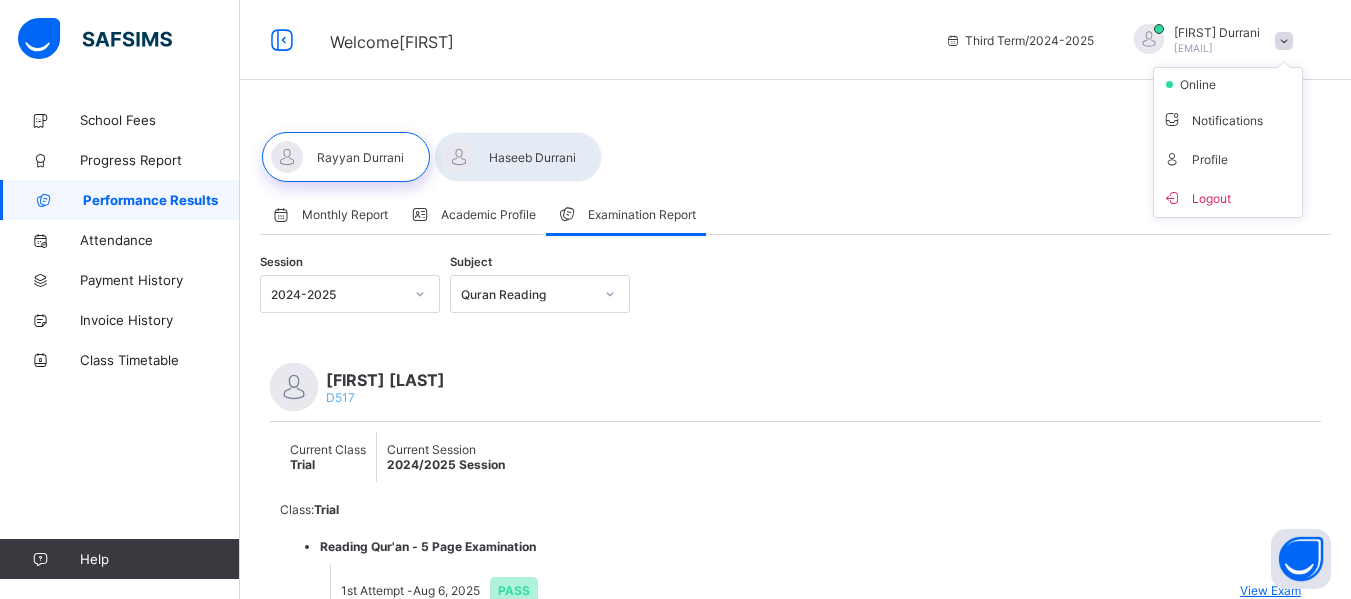 click on "Logout" at bounding box center [1228, 197] 